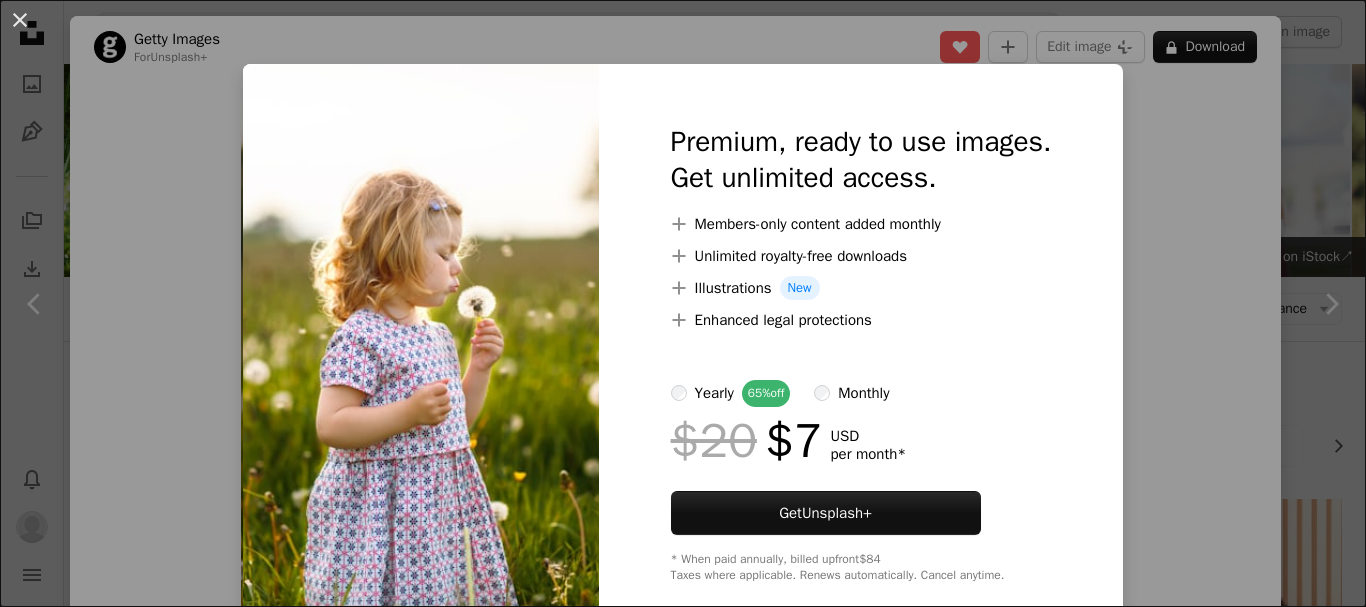 scroll, scrollTop: 2200, scrollLeft: 0, axis: vertical 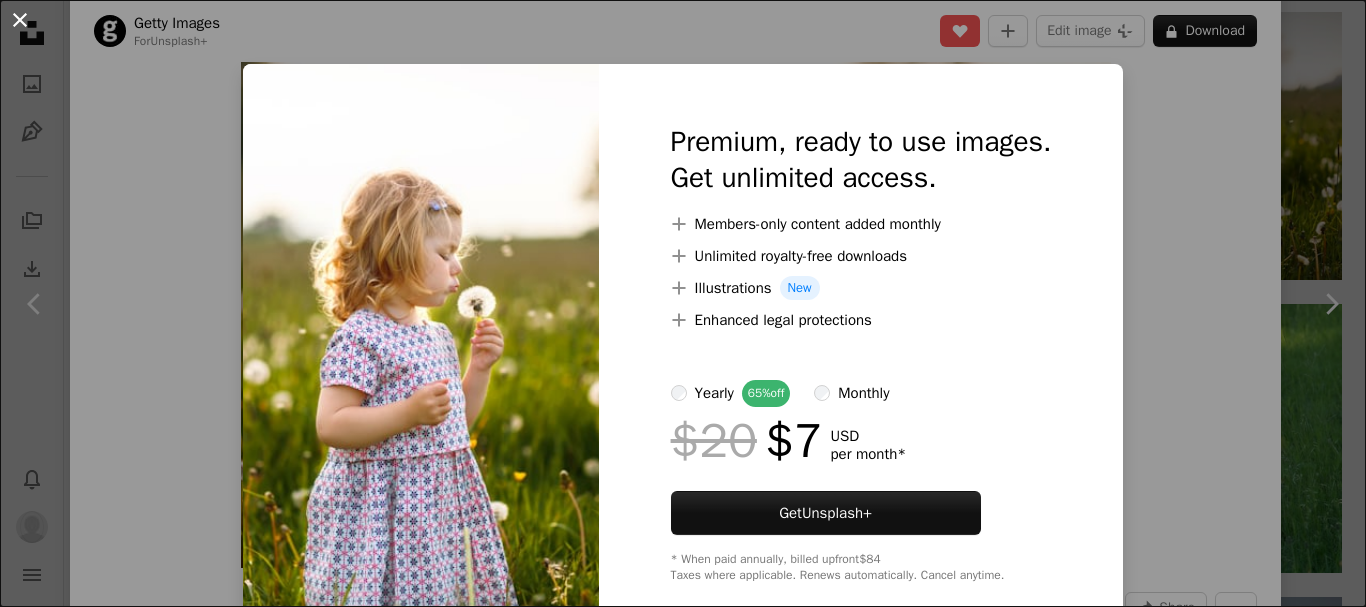 click on "An X shape" at bounding box center [20, 20] 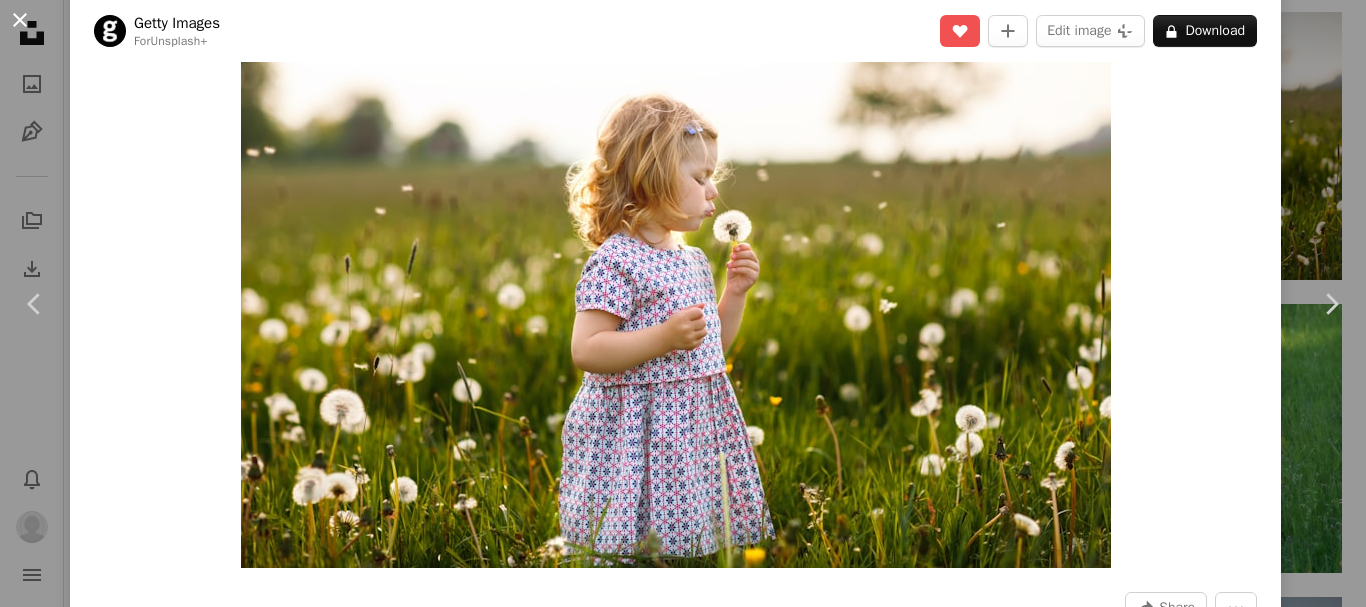 click on "An X shape" at bounding box center (20, 20) 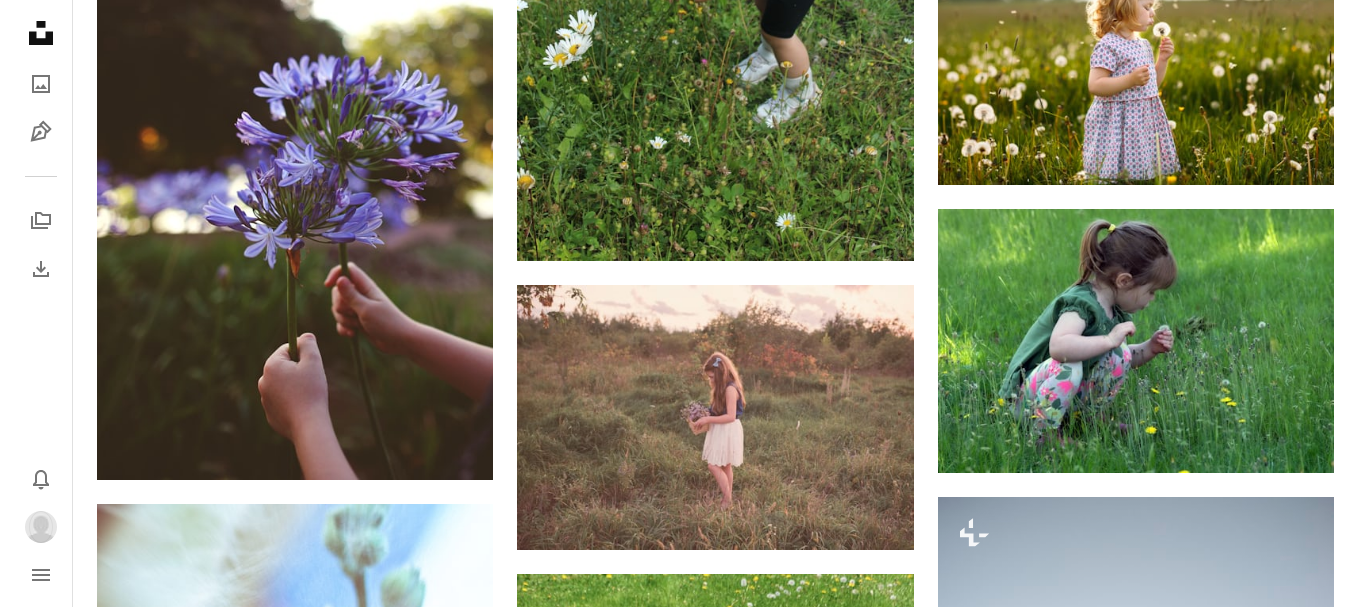 scroll, scrollTop: 2400, scrollLeft: 0, axis: vertical 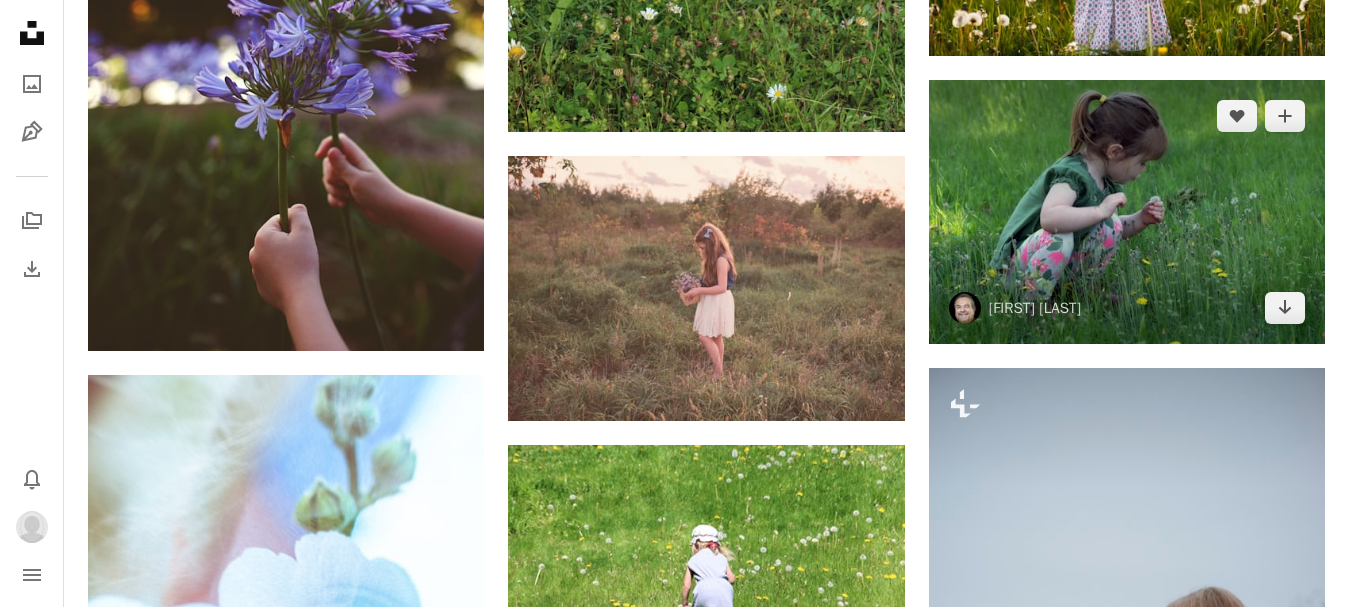 click at bounding box center [1127, 212] 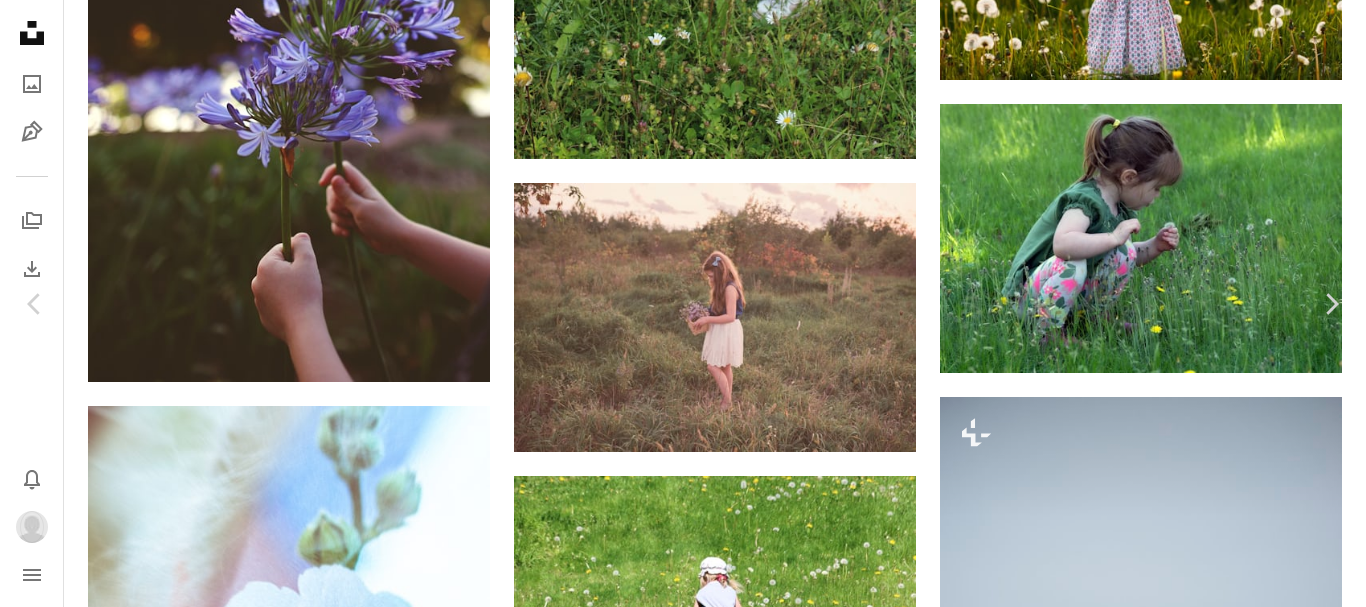 click 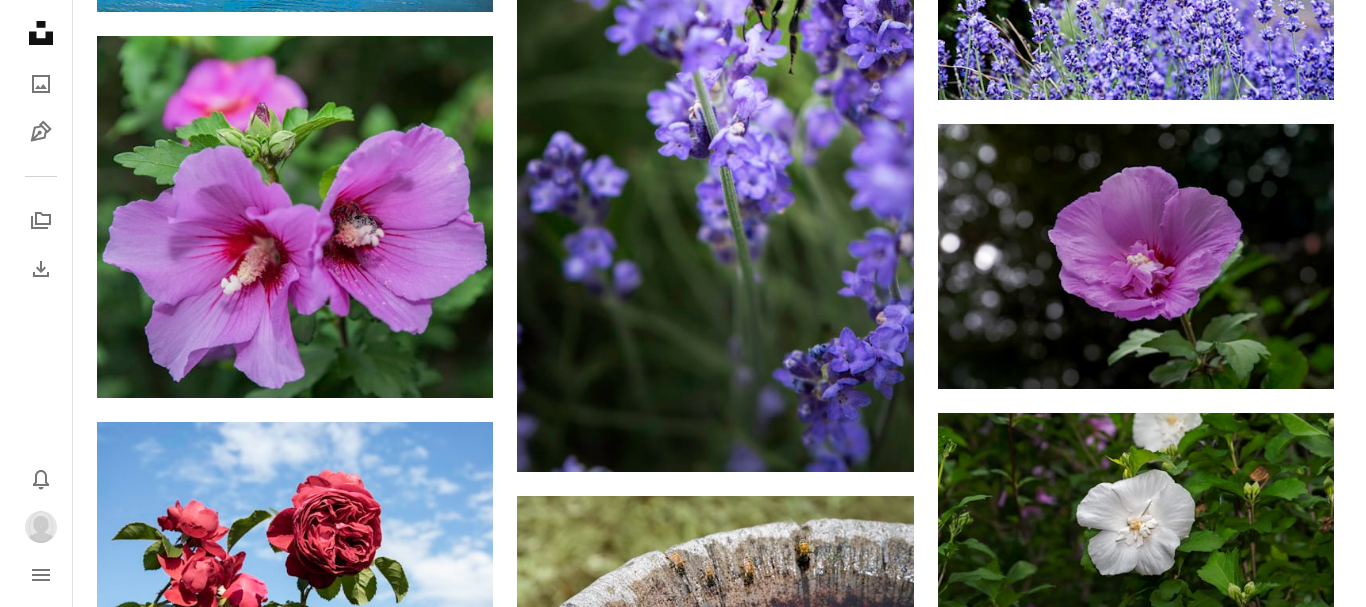 scroll, scrollTop: 1800, scrollLeft: 0, axis: vertical 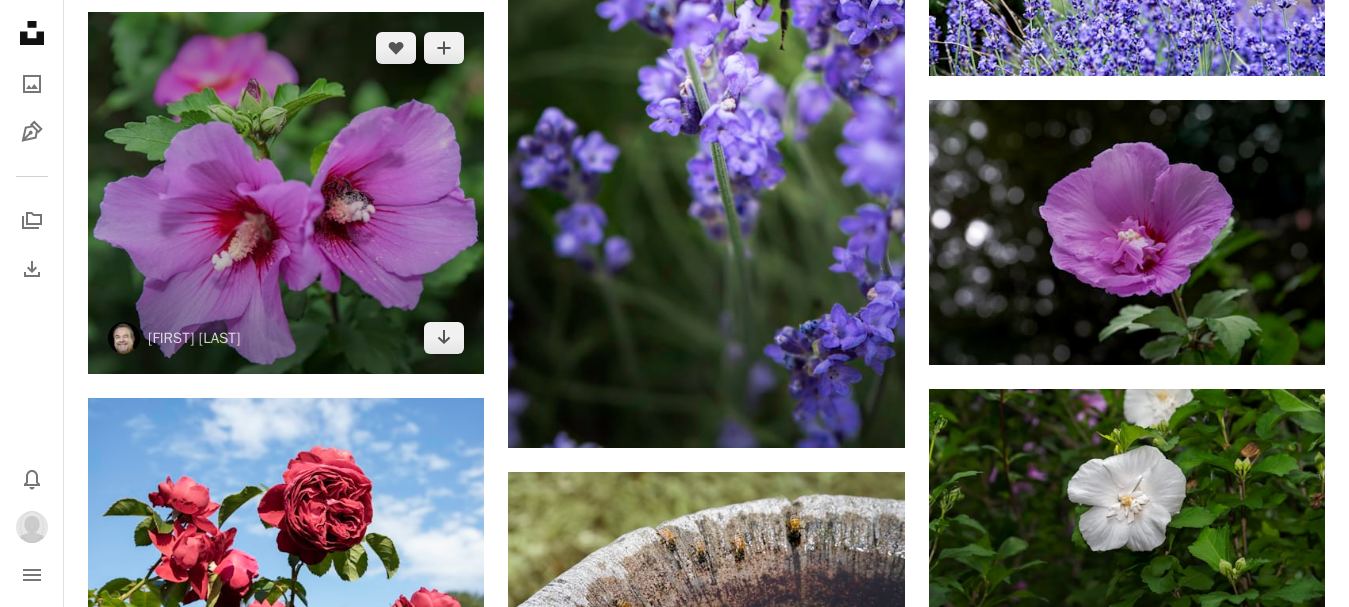 click at bounding box center (286, 193) 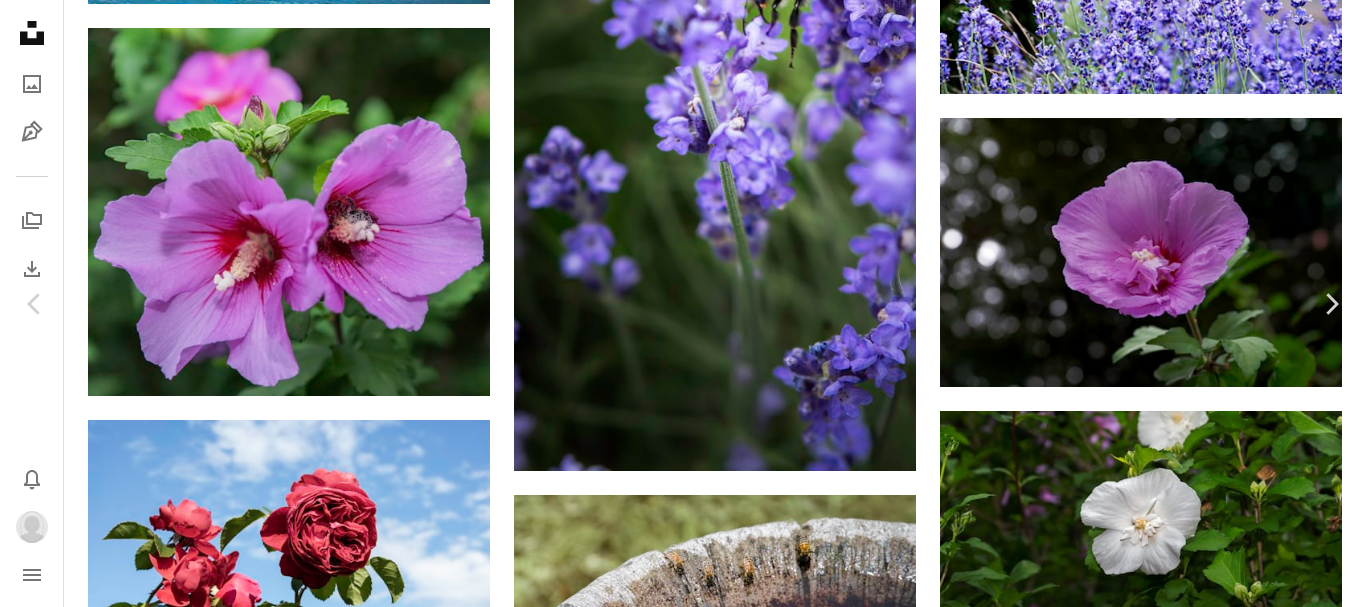 click 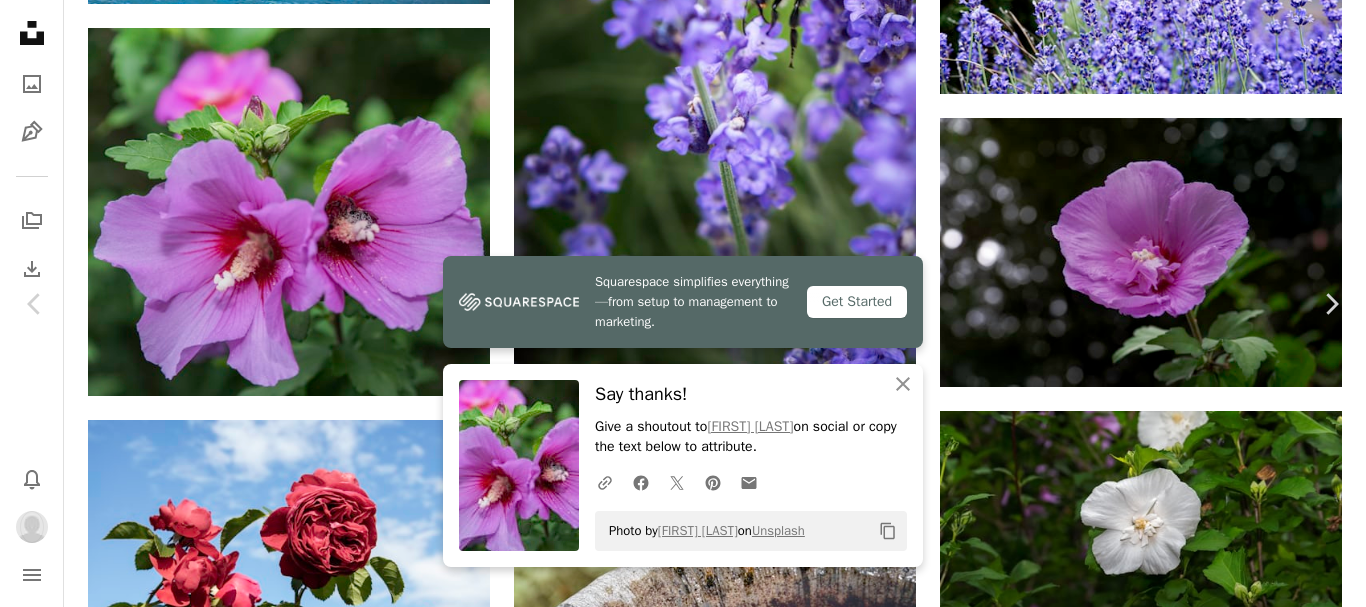 click on "Zoom in" at bounding box center (675, 3982) 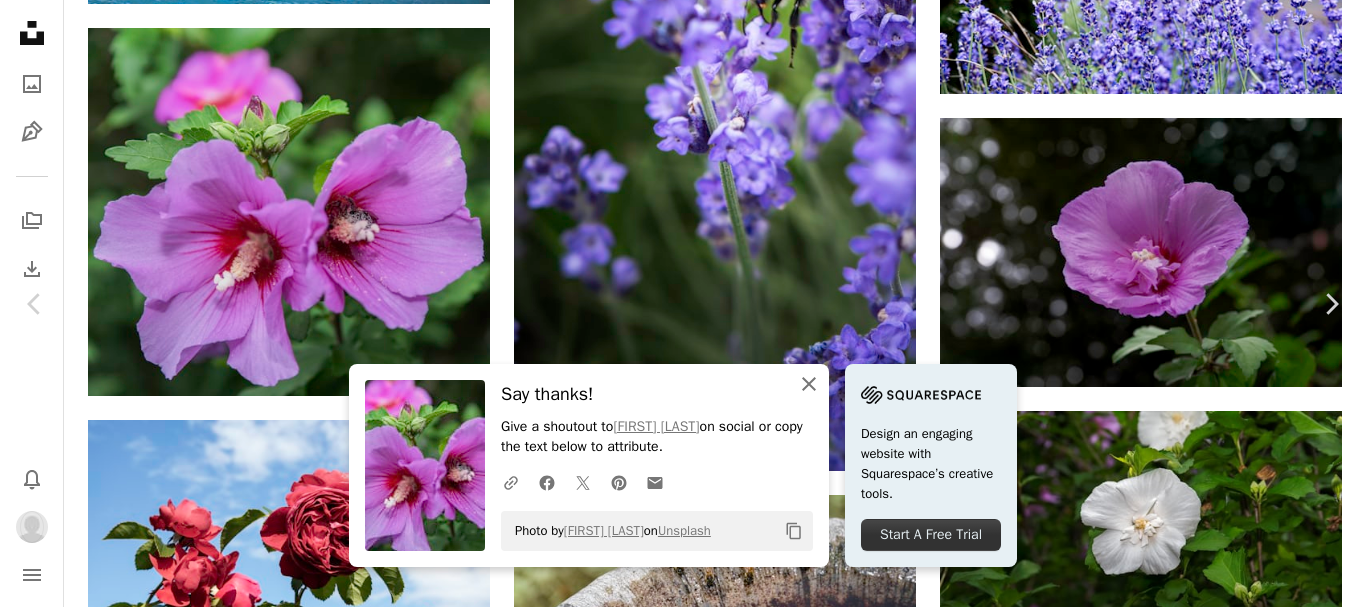 click on "An X shape Close" at bounding box center (809, 384) 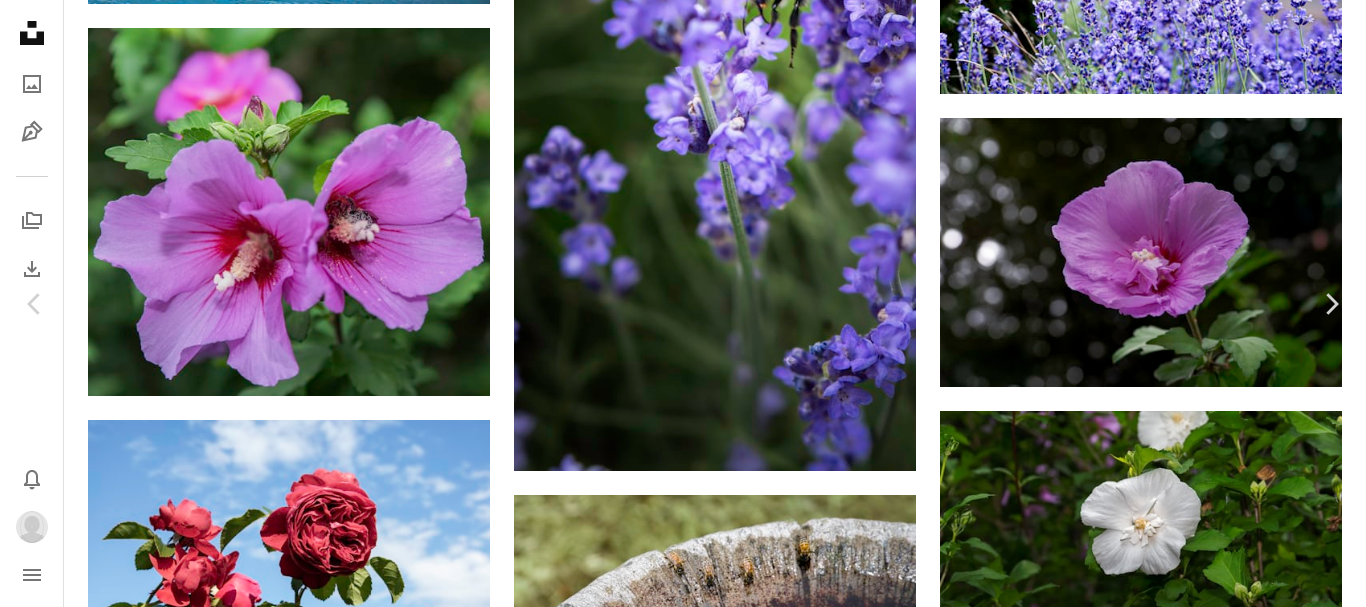 click on "Create a new collection" at bounding box center (849, 3808) 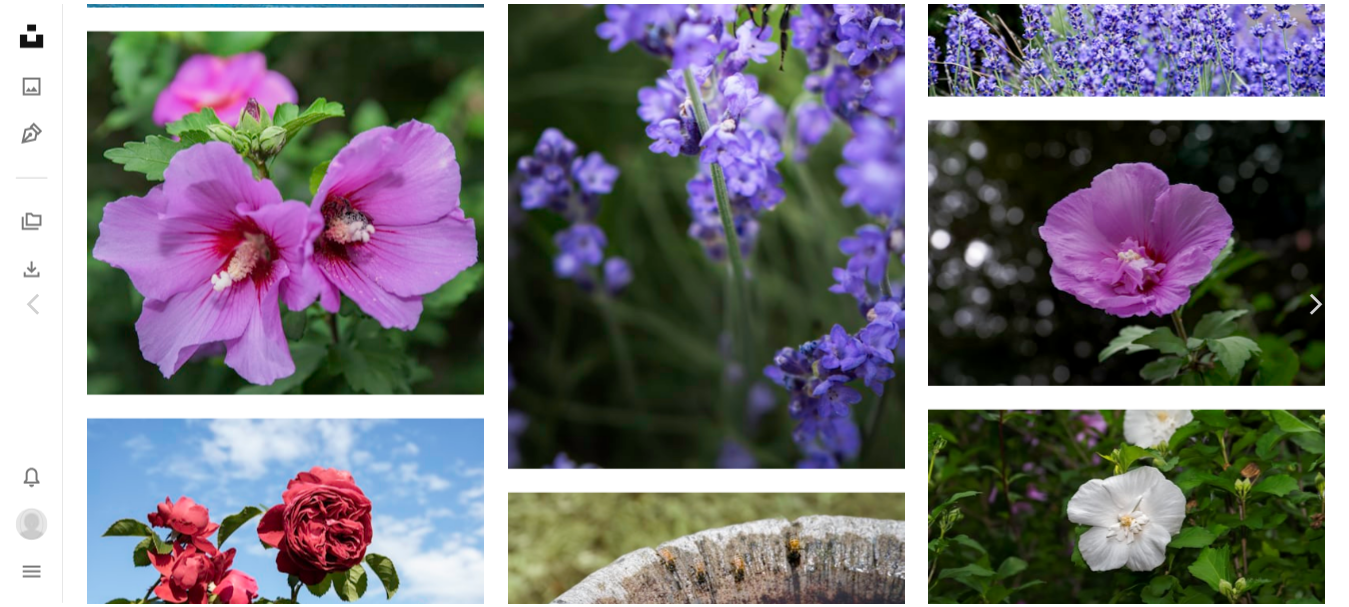 scroll, scrollTop: 0, scrollLeft: 0, axis: both 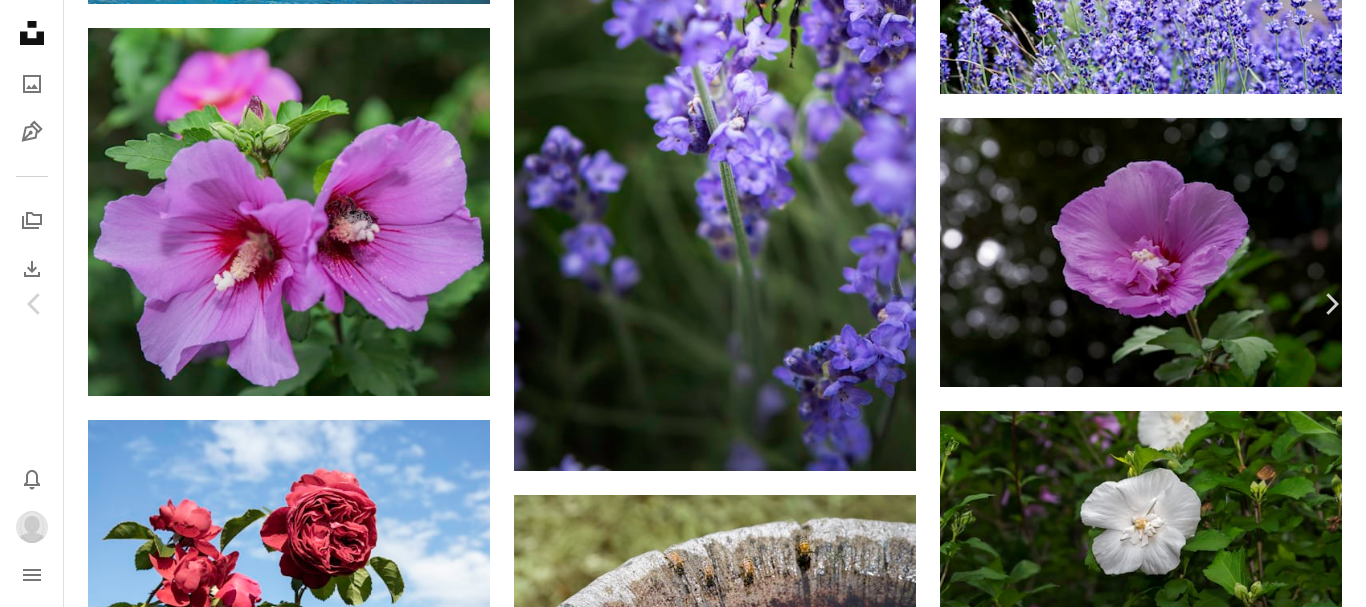 click on "An X shape Add to Collection Create a new collection A checkmark A minus sign 1 photo A lock flowers A checkmark A plus sign 3 photos A lock people A checkmark A plus sign 5 photos the sea A checkmark A plus sign 3 photos A lock ghost town A checkmark A plus sign 39 photos A lock Nature A checkmark A plus sign 10 photos A lock Light A checkmark A plus sign 0 photos A lock My first collection Create new collection Name 53 ******* Description  (optional) 250 Make collection private A lock Cancel Create collection" at bounding box center [683, 3907] 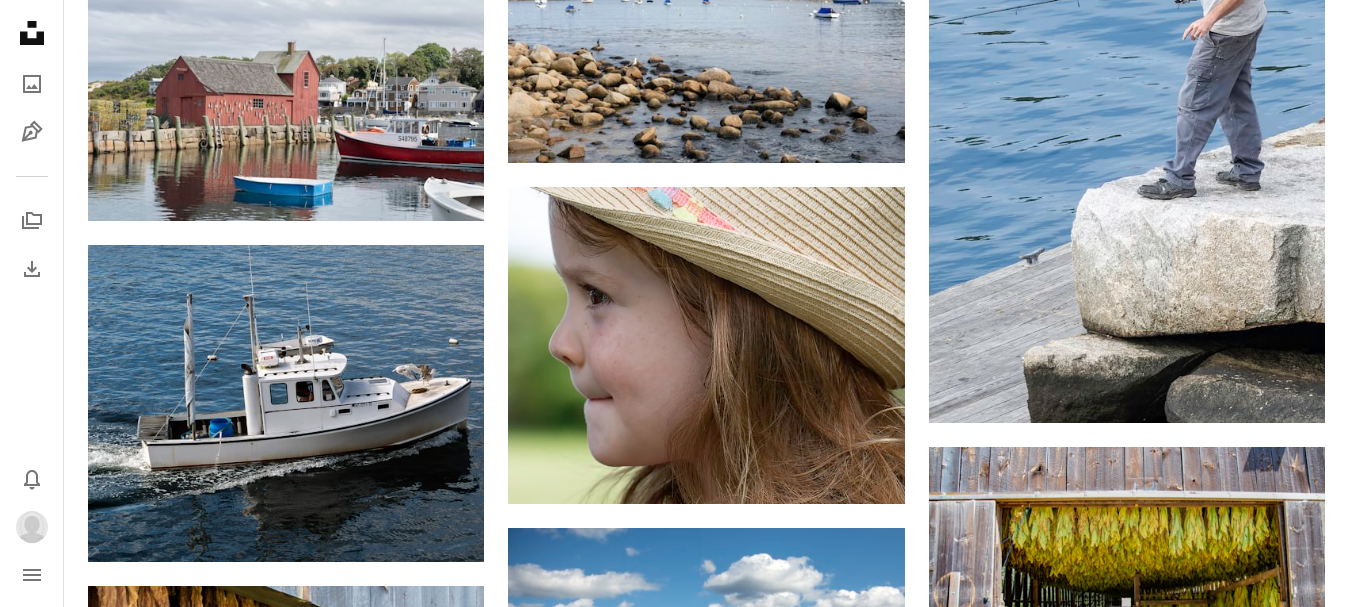 scroll, scrollTop: 20000, scrollLeft: 0, axis: vertical 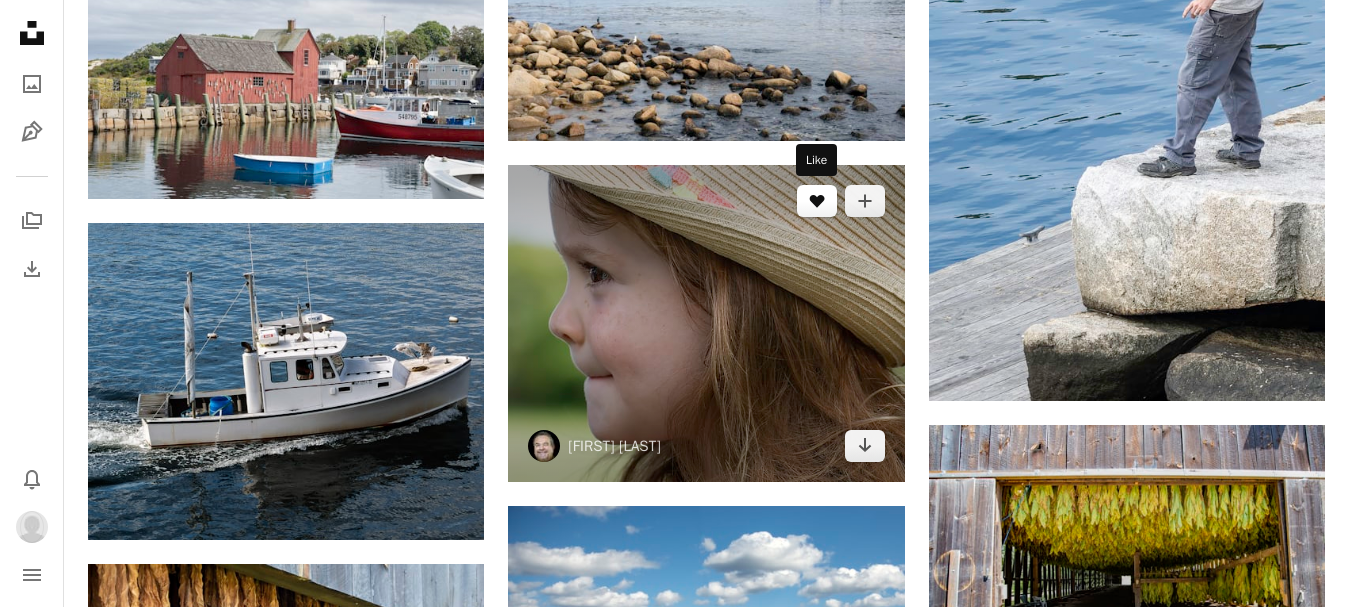 click on "A heart" 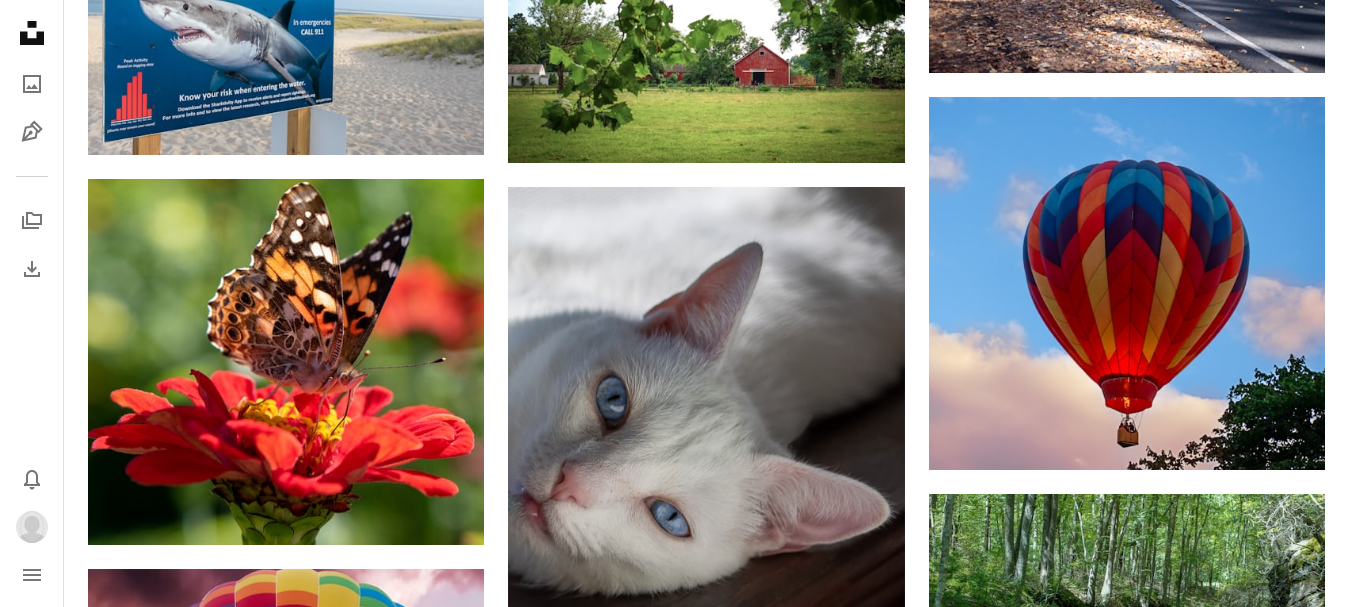 scroll, scrollTop: 28300, scrollLeft: 0, axis: vertical 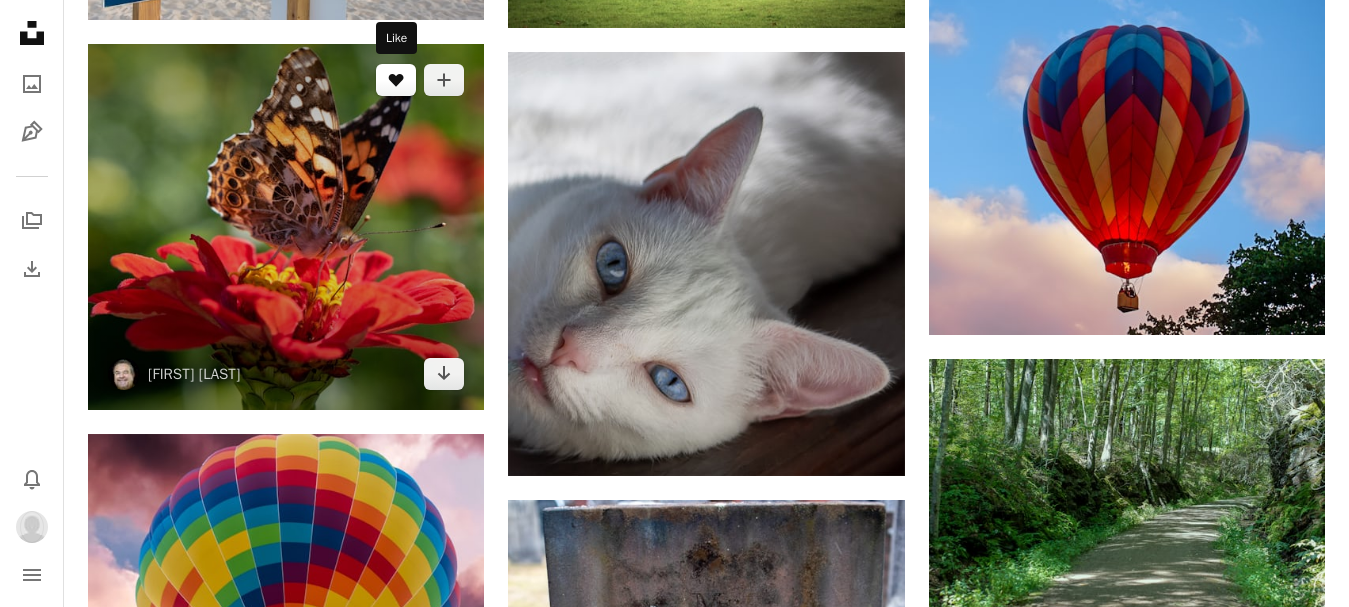 click on "A heart" 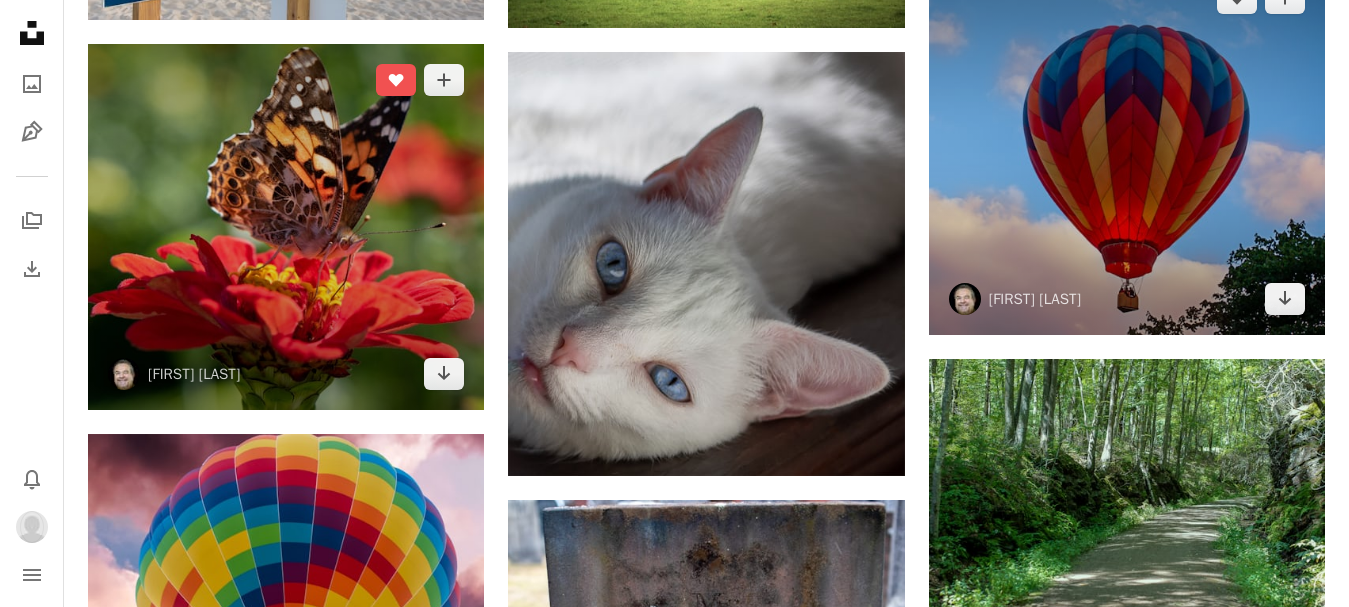 scroll, scrollTop: 28200, scrollLeft: 0, axis: vertical 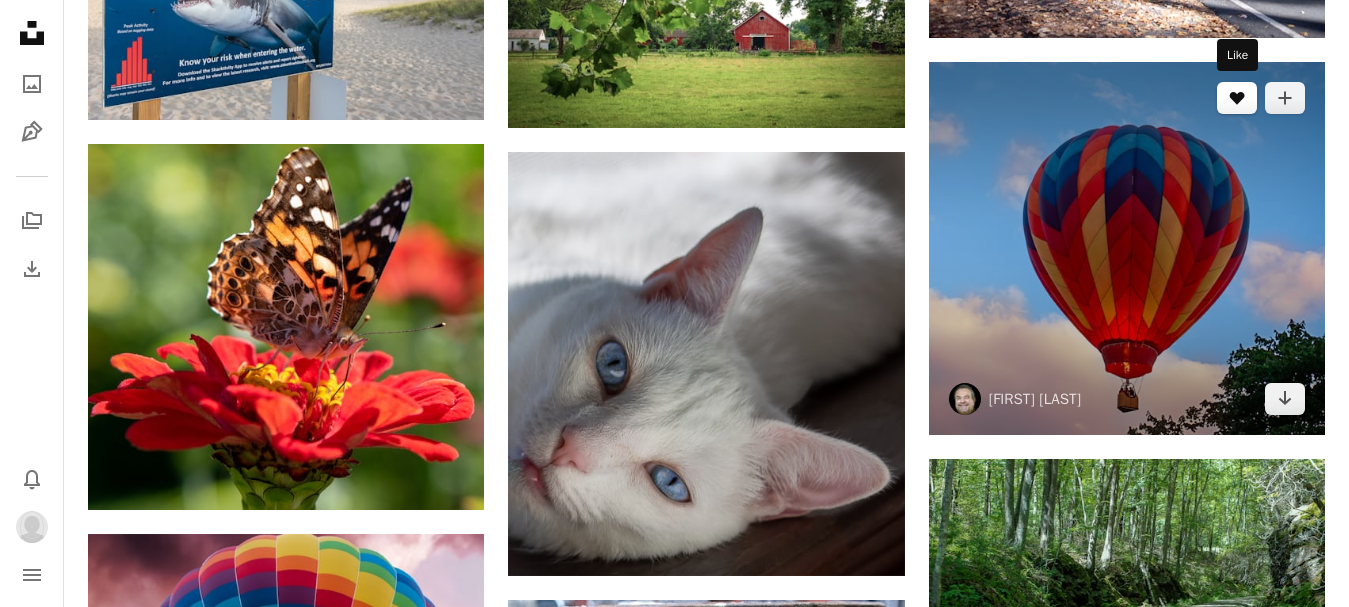 click 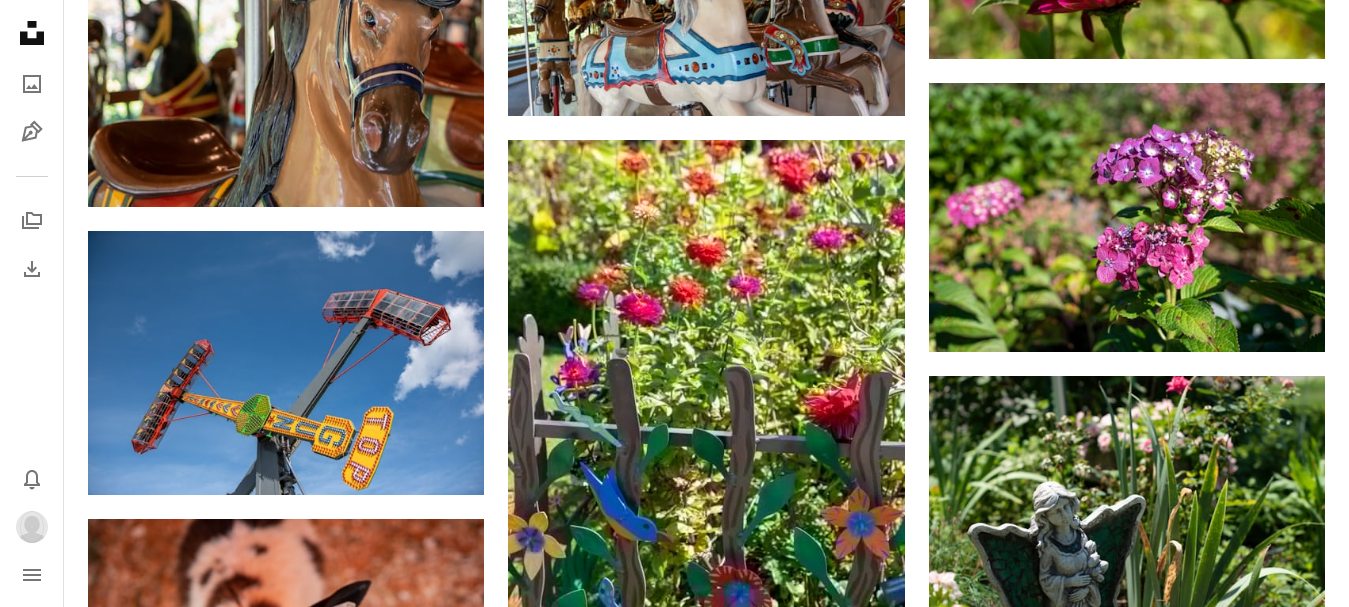 scroll, scrollTop: 26497, scrollLeft: 0, axis: vertical 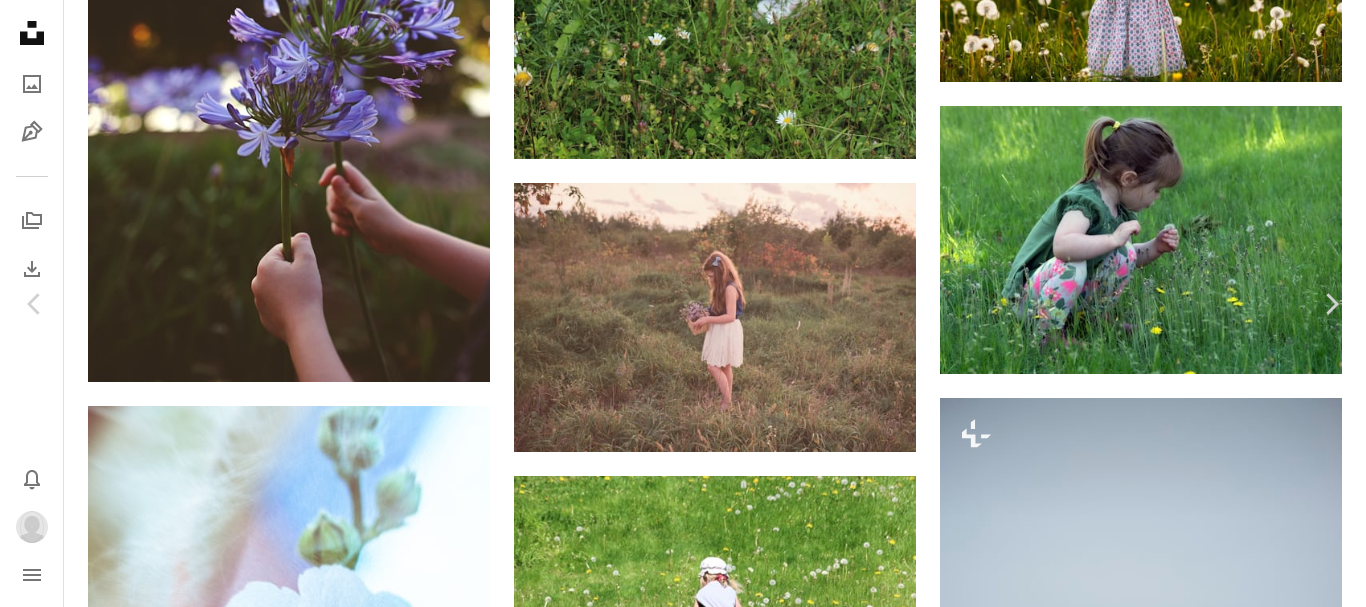 click on "A plus sign" at bounding box center [994, 5217] 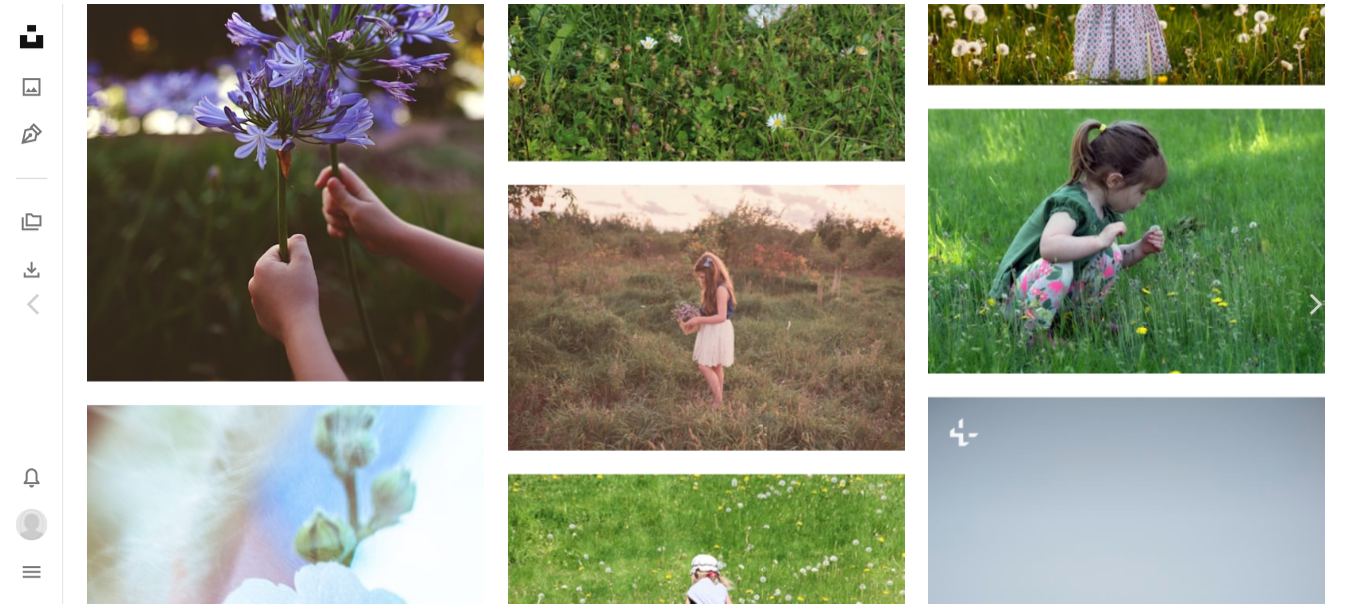 scroll, scrollTop: 200, scrollLeft: 0, axis: vertical 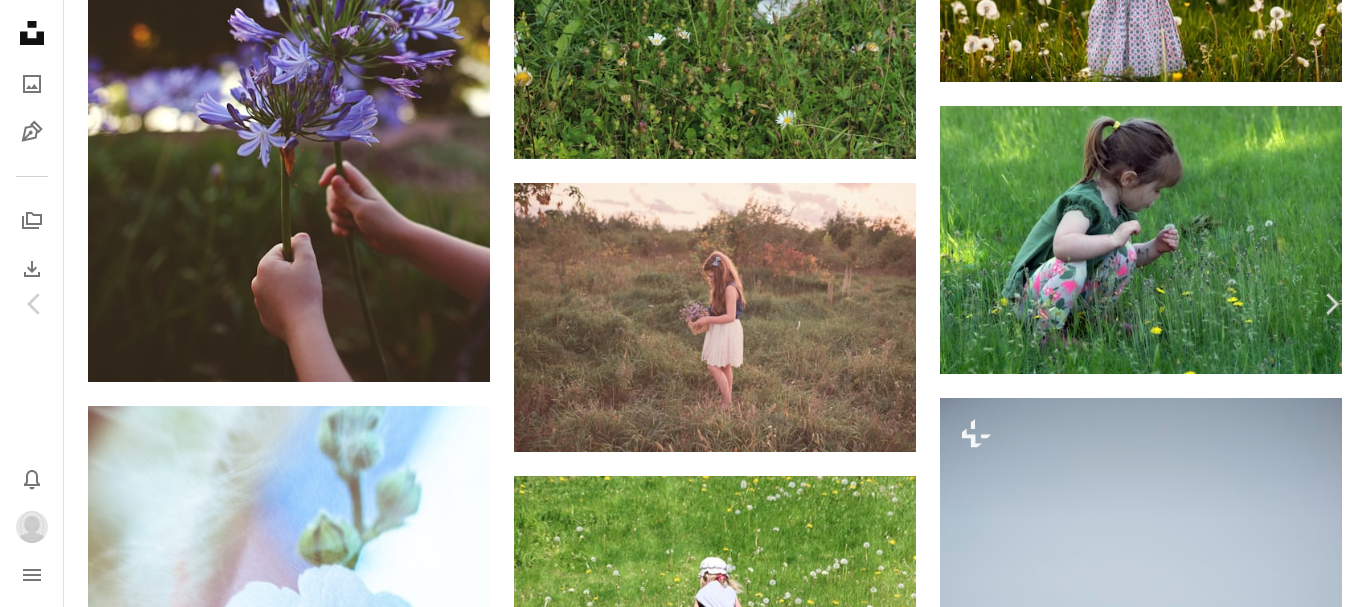 click on "A lock people" at bounding box center [838, 5458] 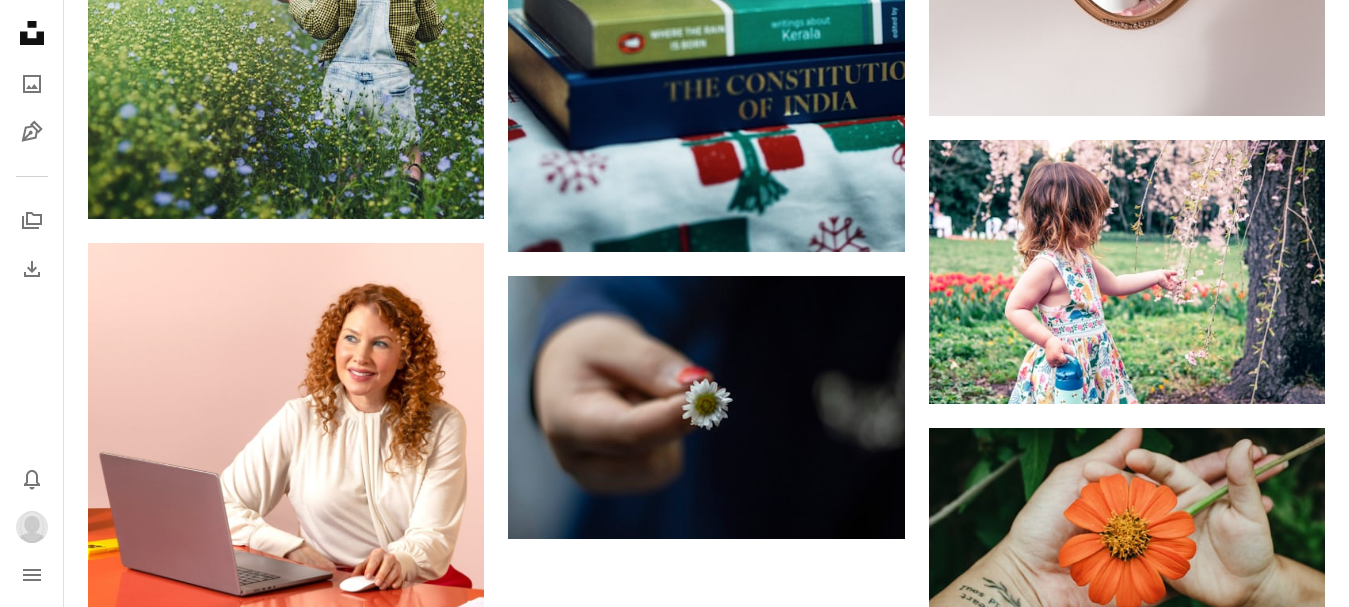 scroll, scrollTop: 5300, scrollLeft: 0, axis: vertical 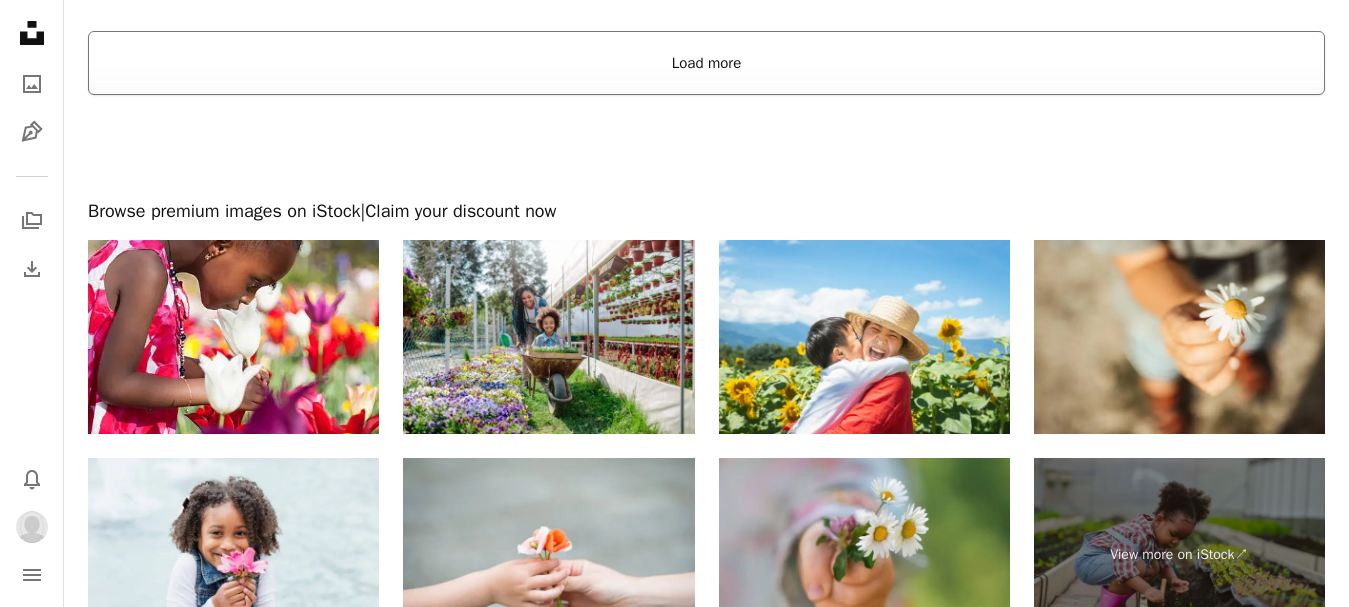 click on "Load more" at bounding box center (706, 63) 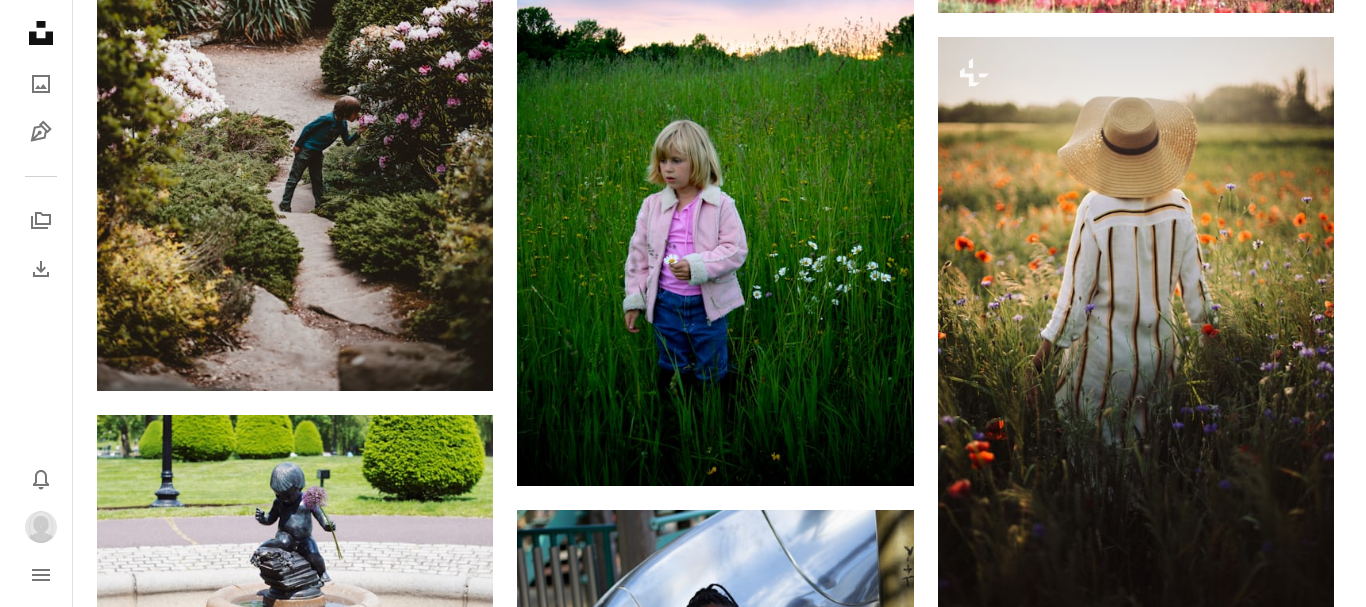 scroll, scrollTop: 7152, scrollLeft: 0, axis: vertical 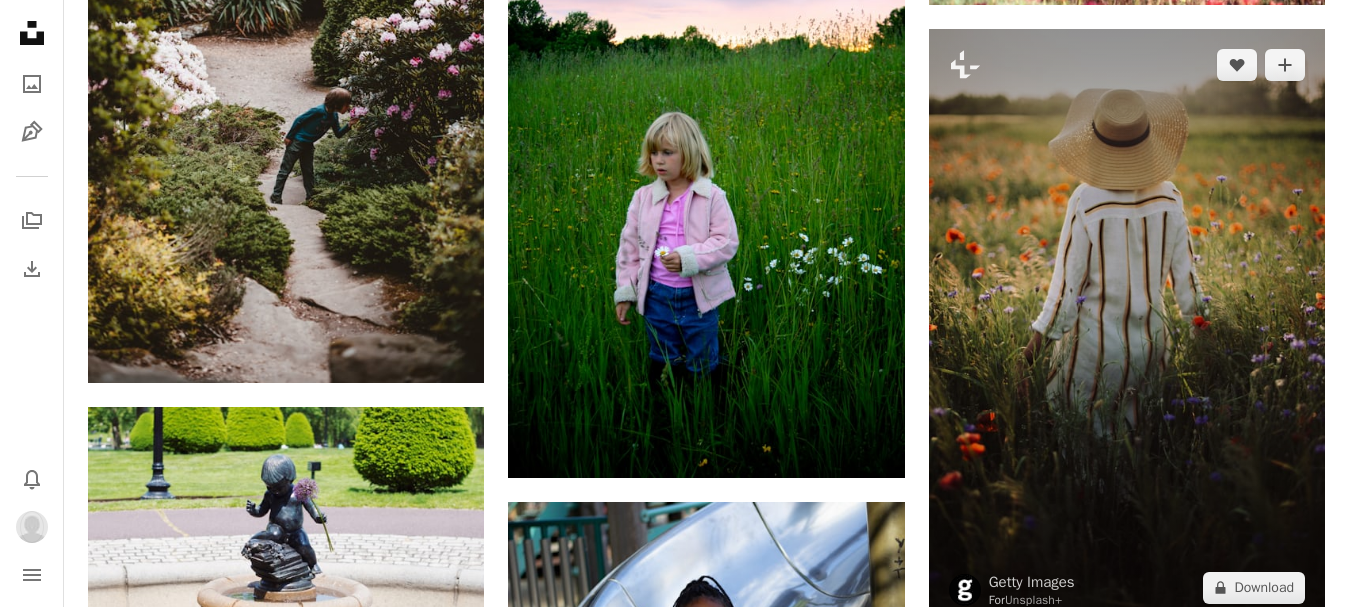 click at bounding box center [1127, 326] 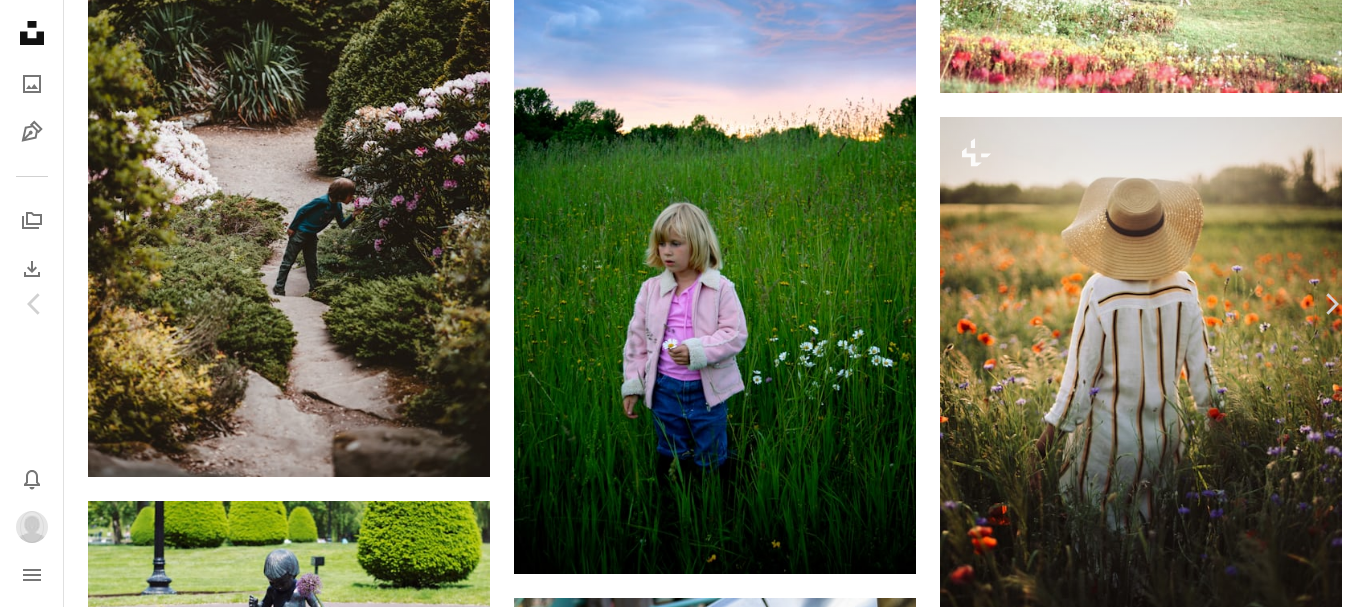 click 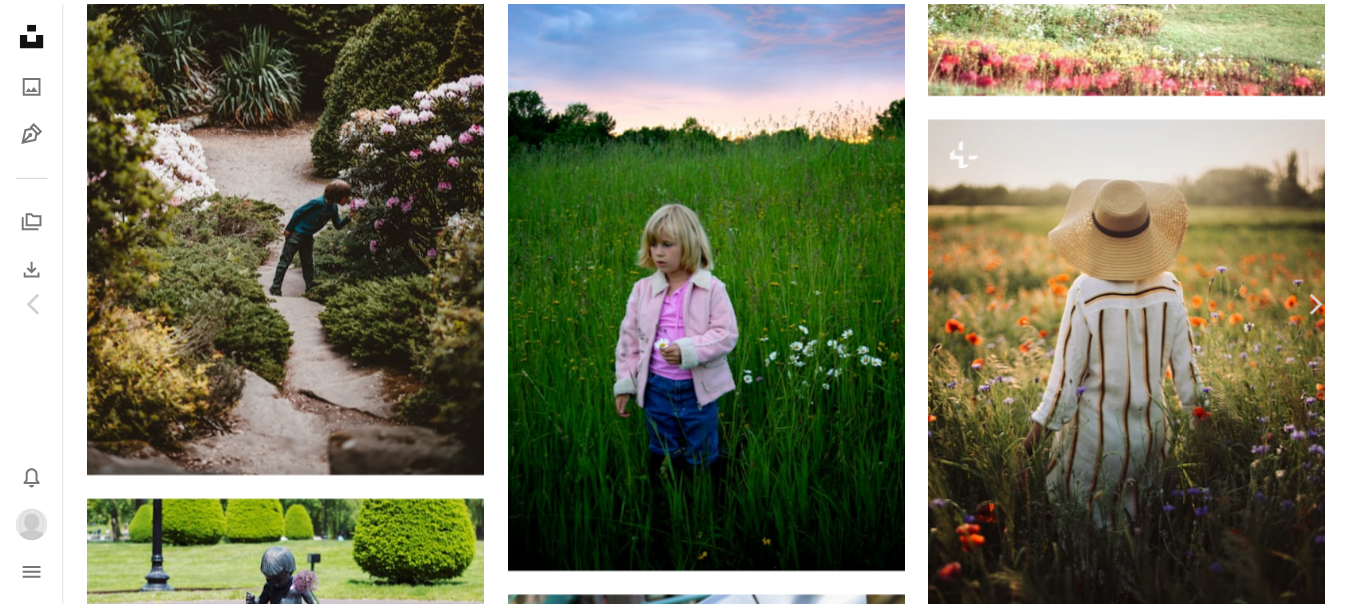 scroll, scrollTop: 100, scrollLeft: 0, axis: vertical 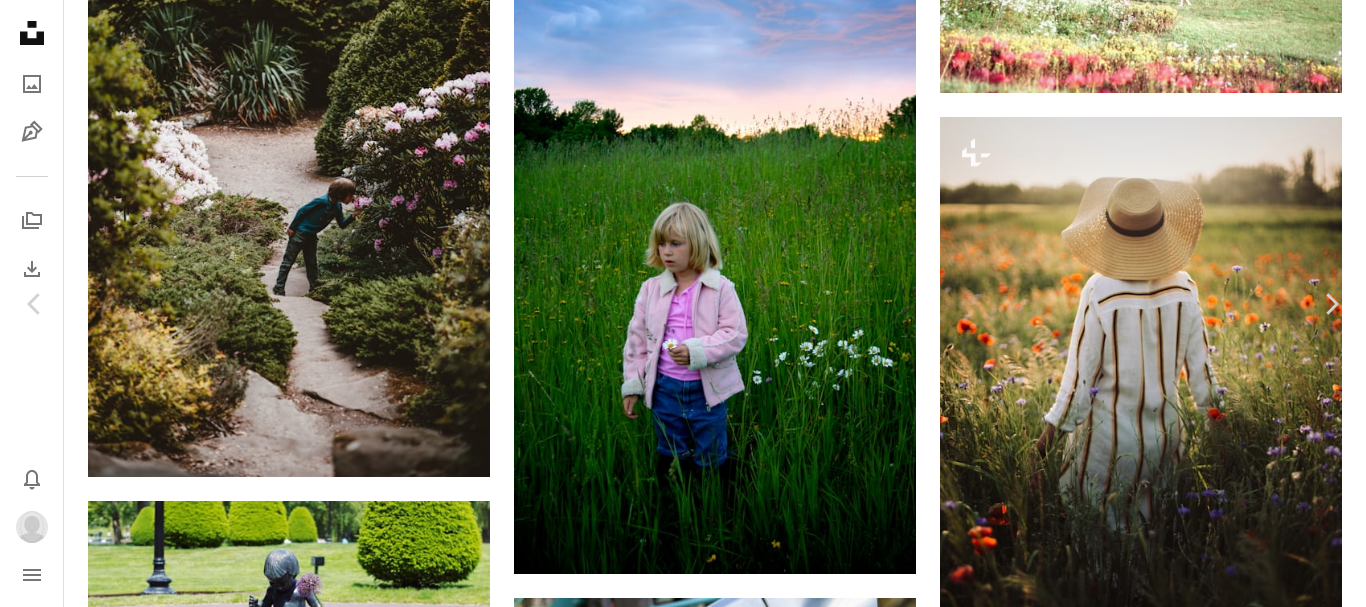 click on "A lock people" at bounding box center [838, 4736] 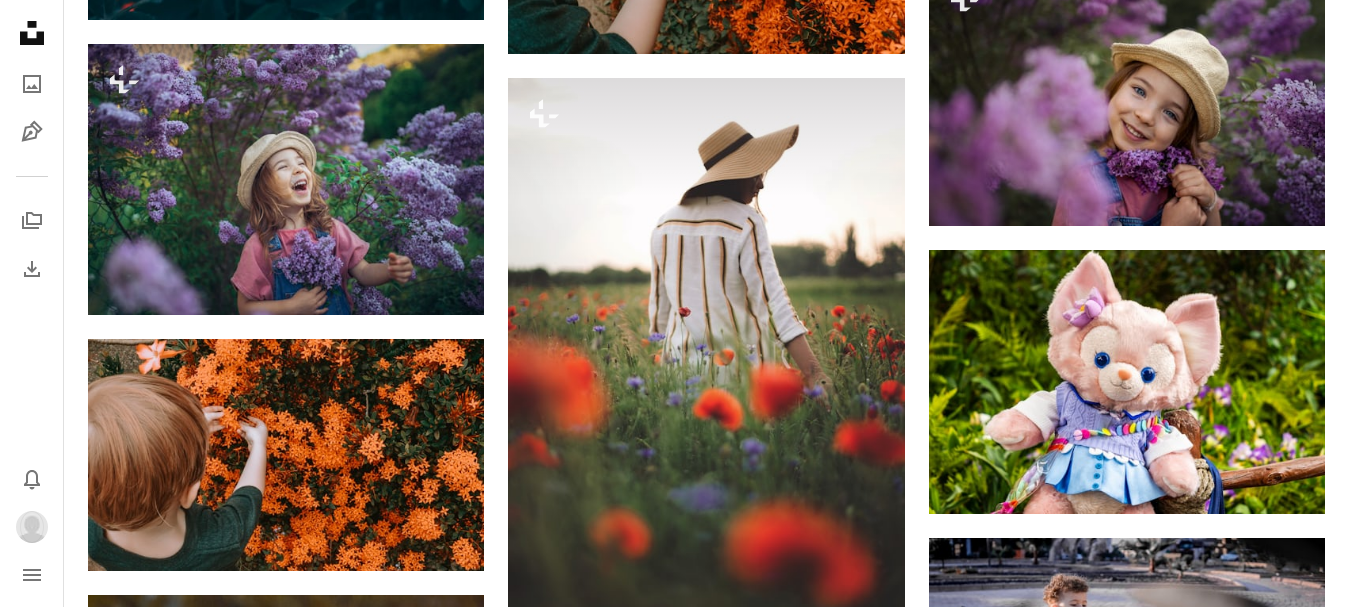scroll, scrollTop: 10152, scrollLeft: 0, axis: vertical 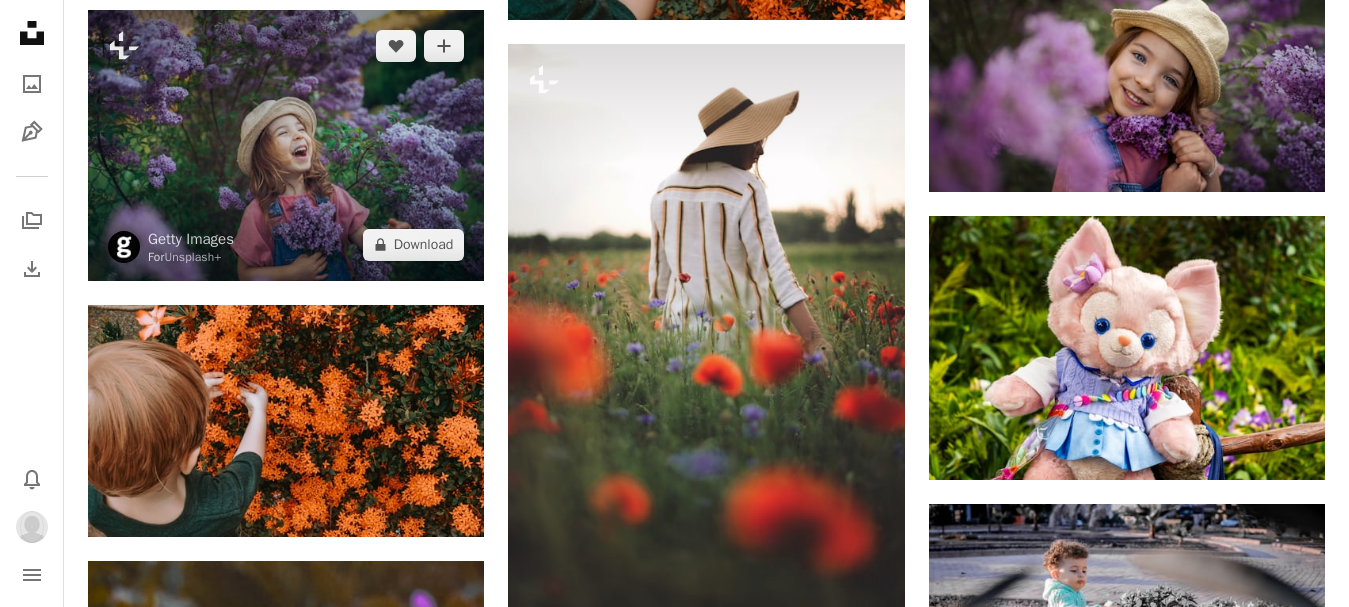 click at bounding box center (286, 145) 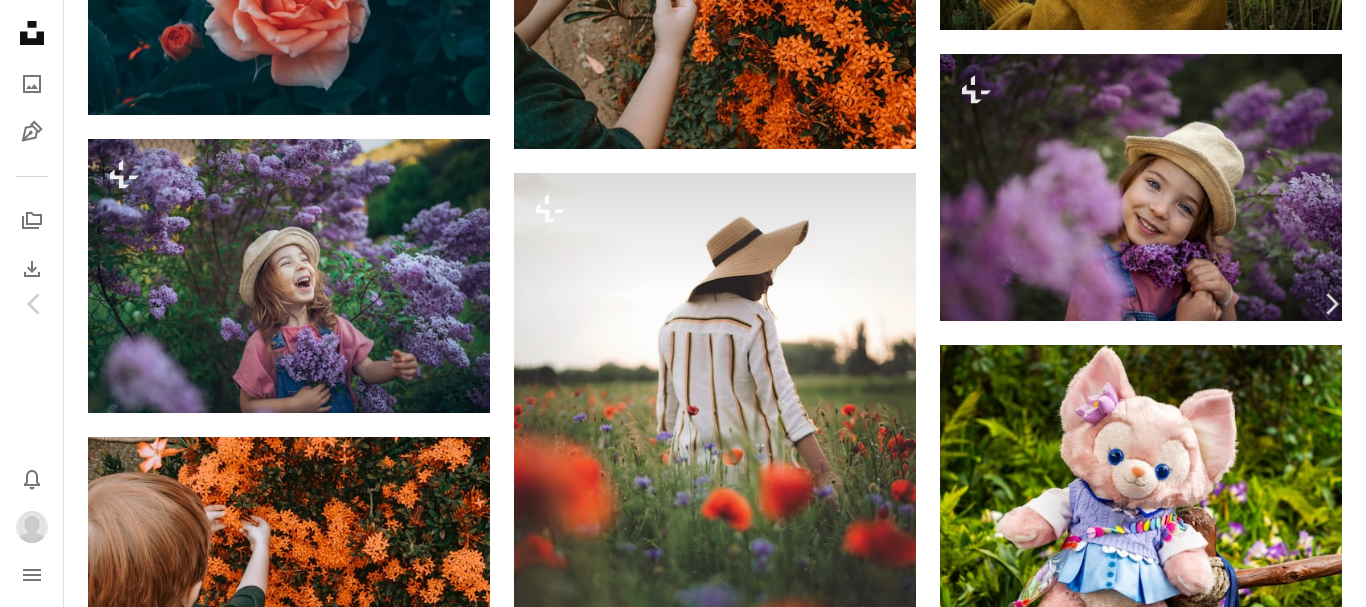 click on "A heart" at bounding box center [960, 4594] 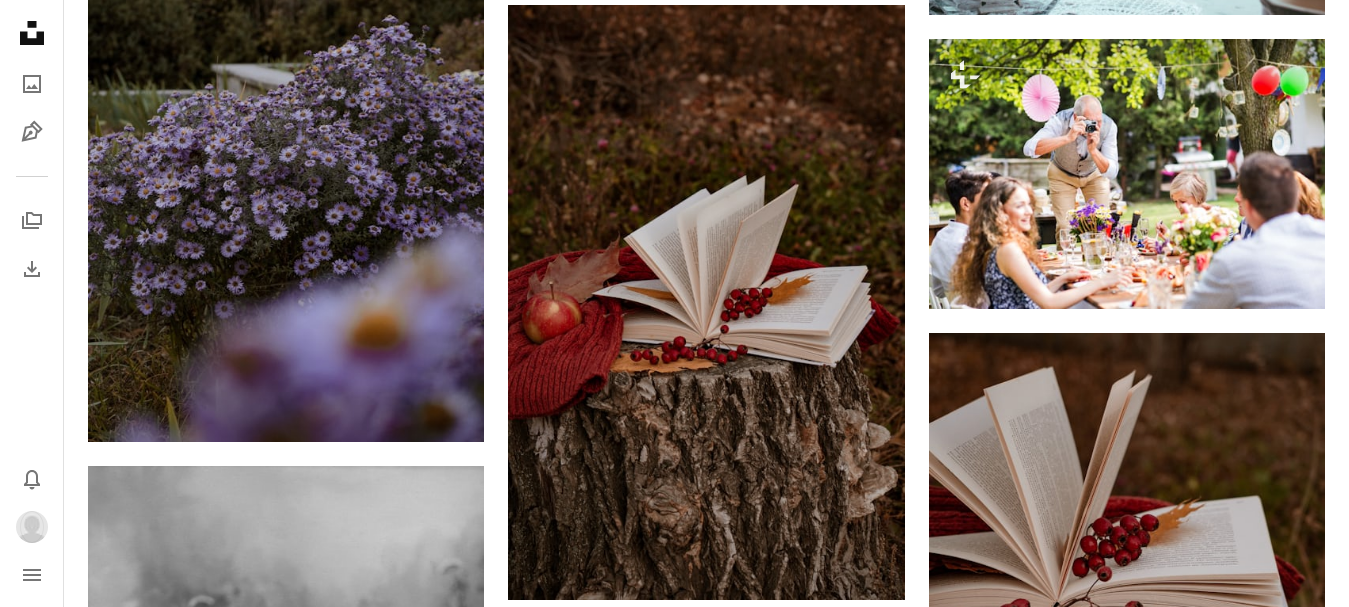 scroll, scrollTop: 33352, scrollLeft: 0, axis: vertical 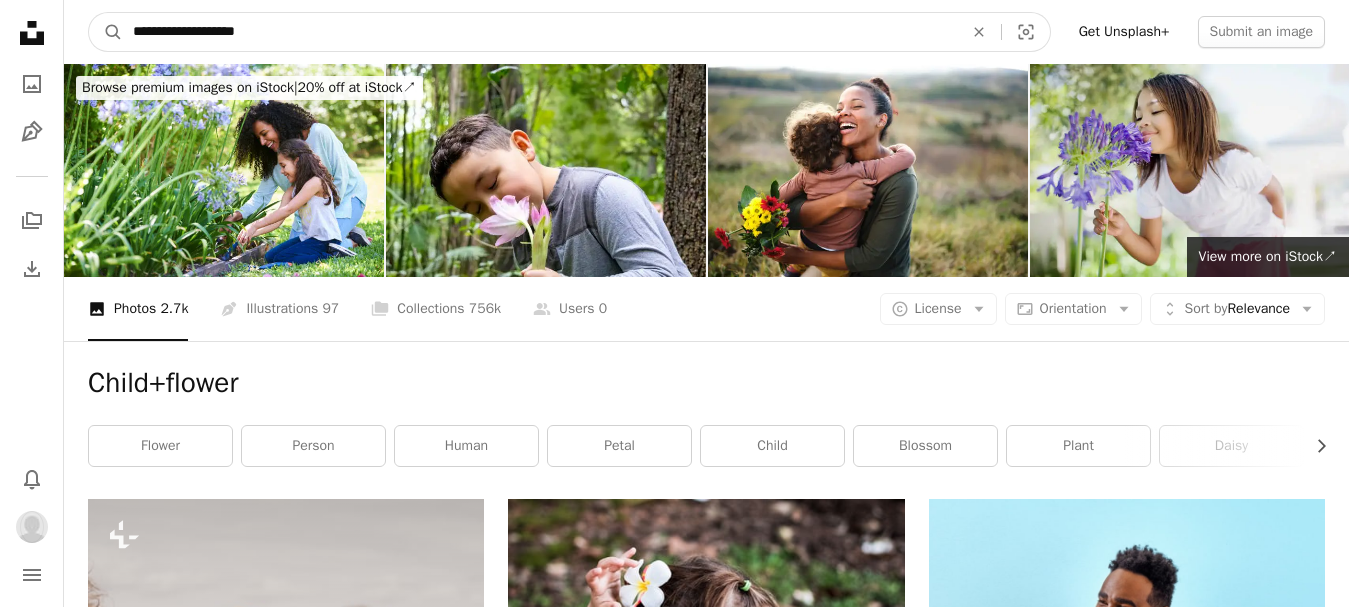 type on "**********" 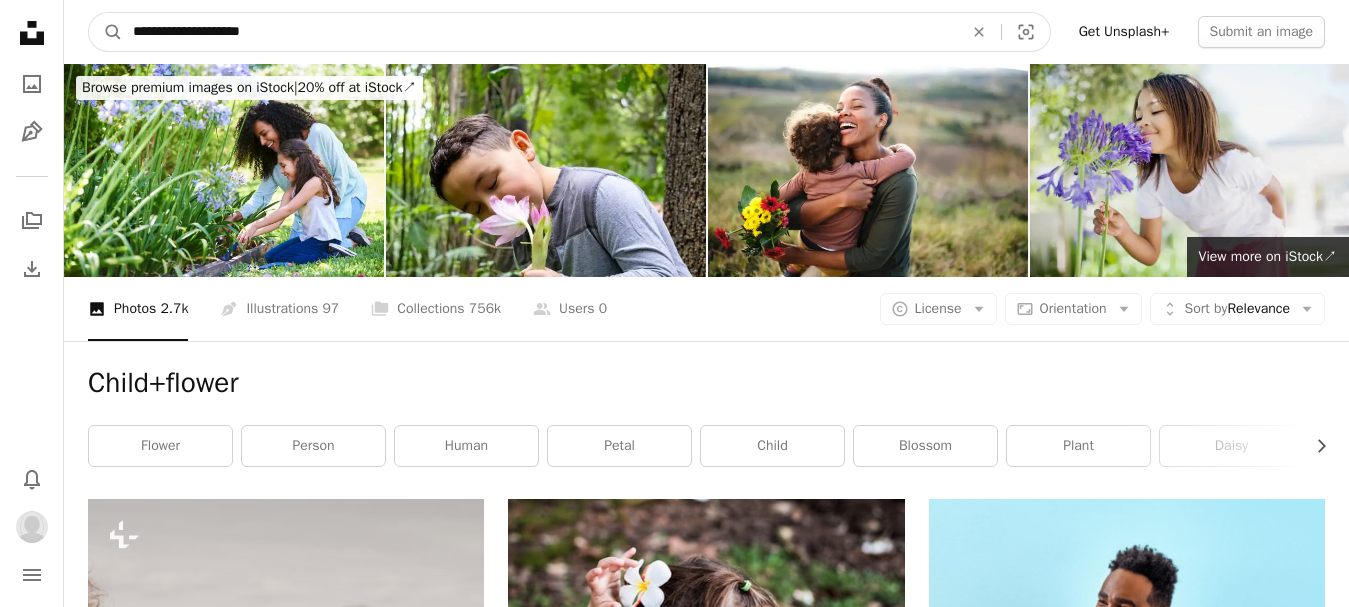 drag, startPoint x: 224, startPoint y: 28, endPoint x: 157, endPoint y: 35, distance: 67.36468 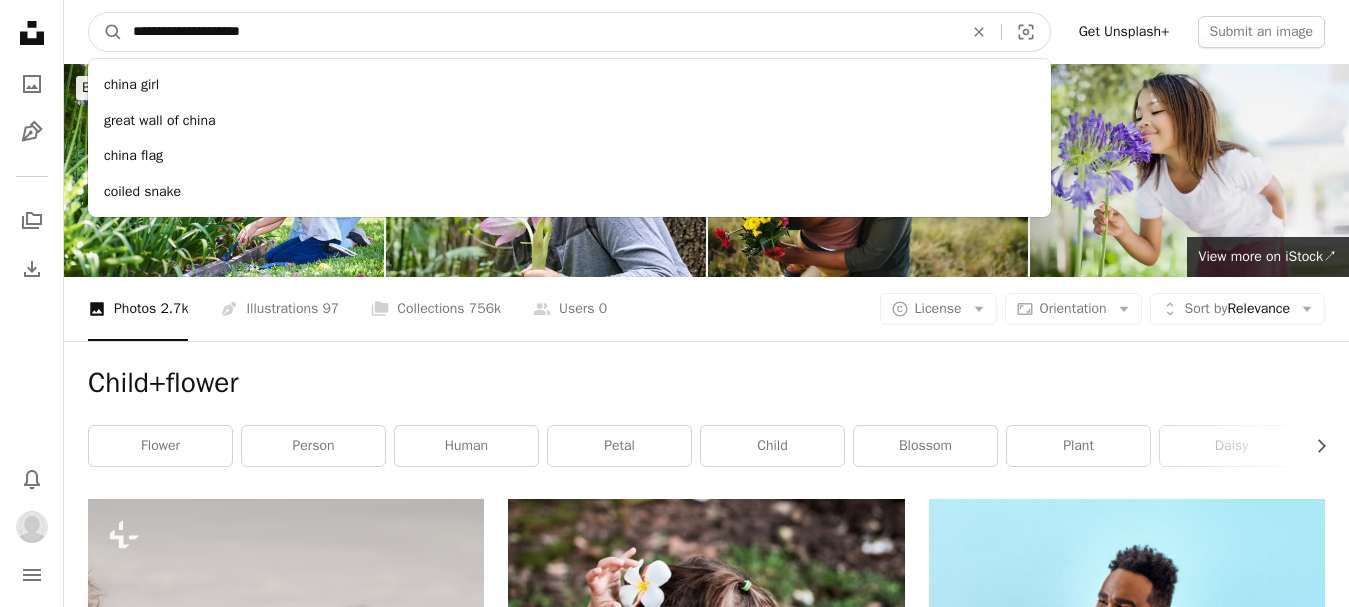 drag, startPoint x: 327, startPoint y: 35, endPoint x: 18, endPoint y: 25, distance: 309.16177 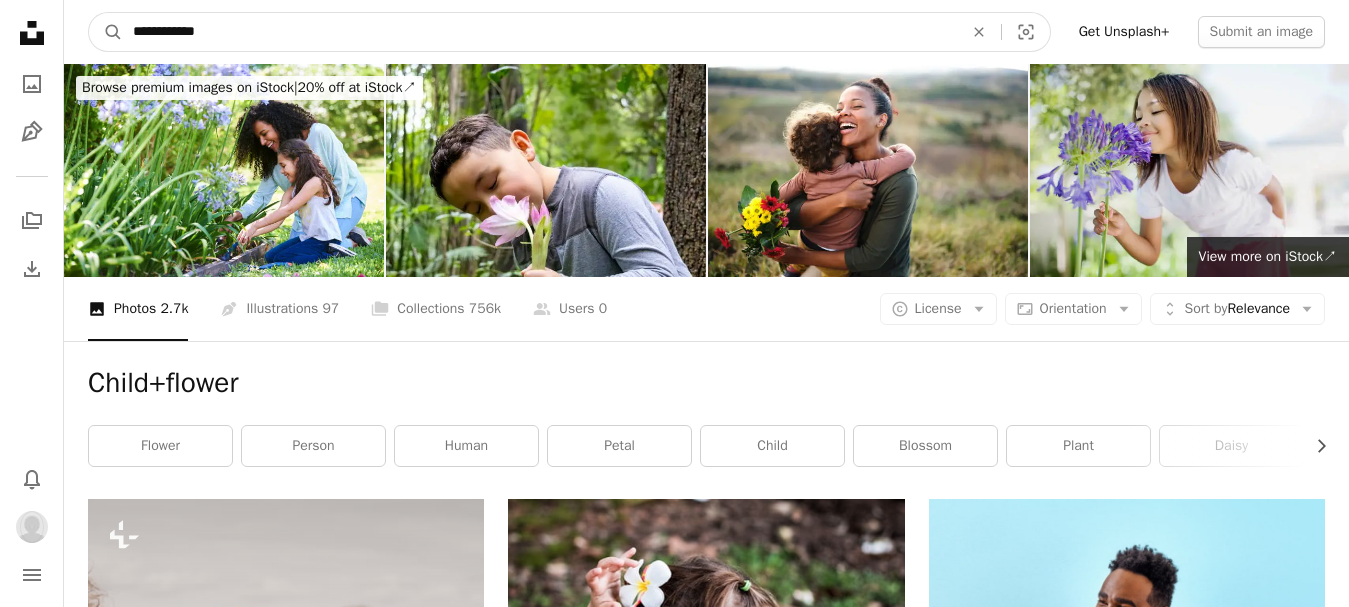 type on "**********" 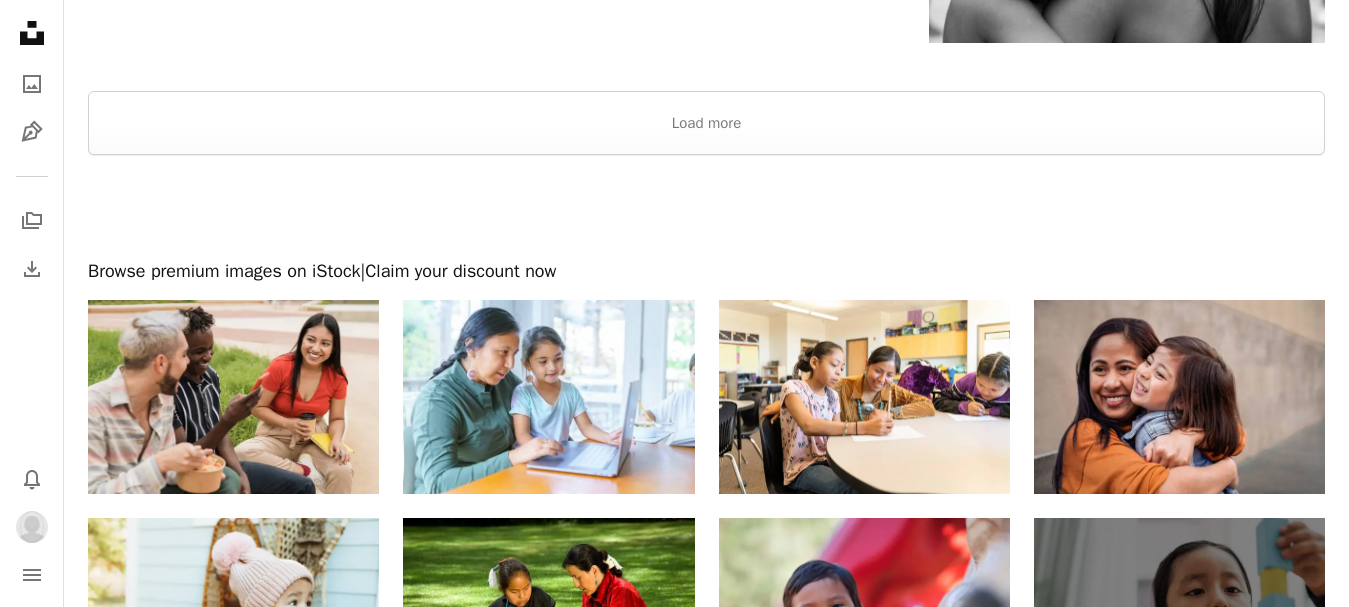 scroll, scrollTop: 4200, scrollLeft: 0, axis: vertical 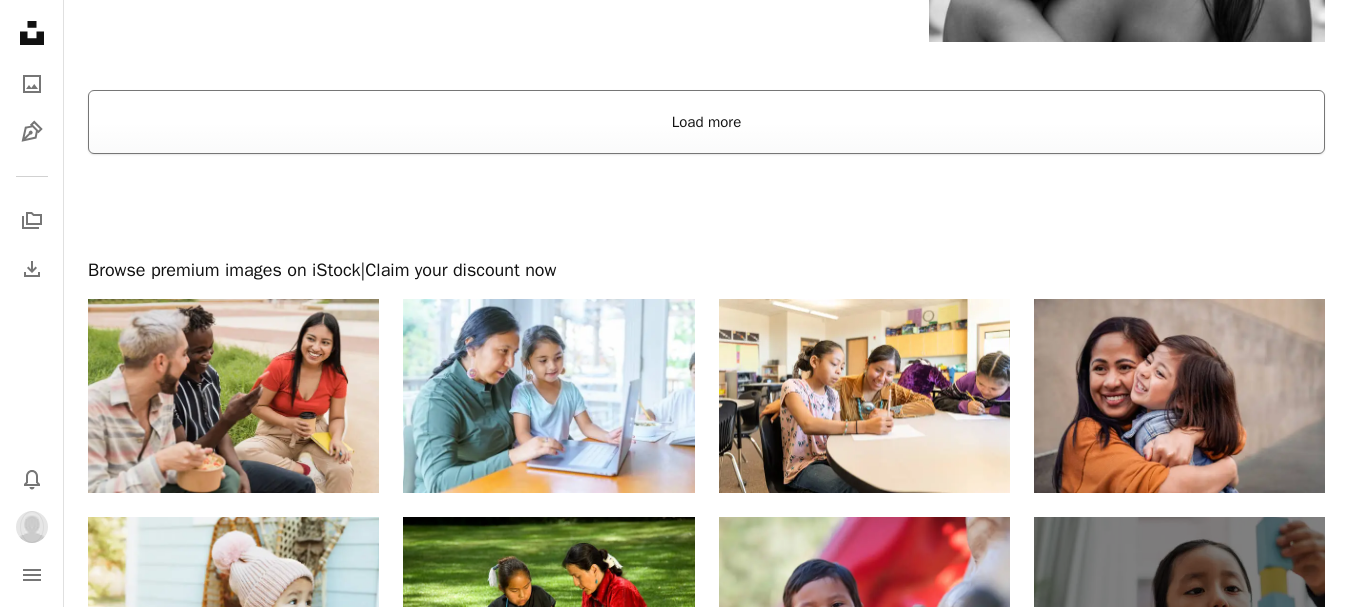 click on "Load more" at bounding box center [706, 122] 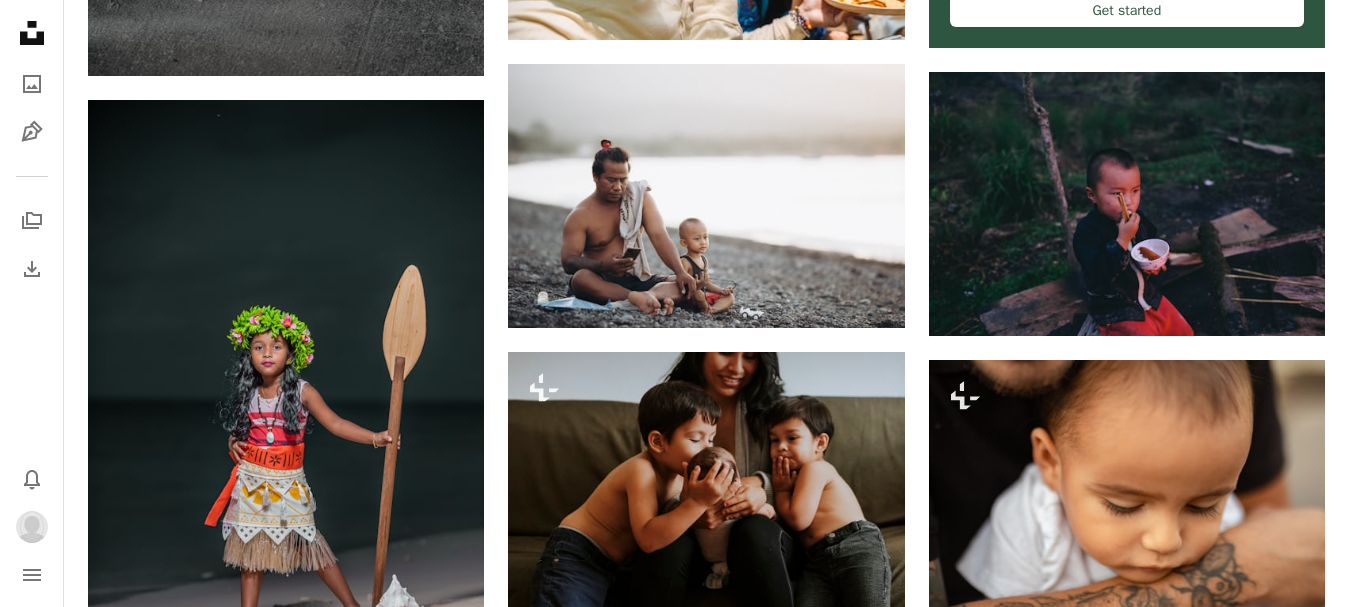 scroll, scrollTop: 11000, scrollLeft: 0, axis: vertical 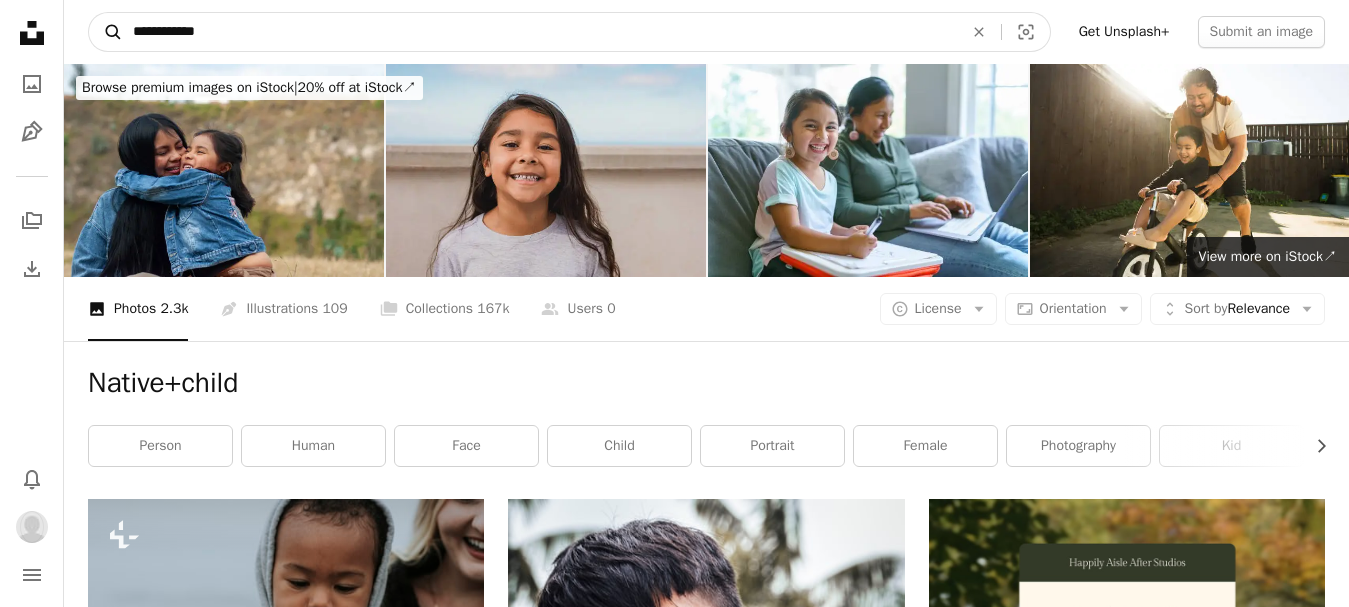 drag, startPoint x: 224, startPoint y: 28, endPoint x: 91, endPoint y: 30, distance: 133.01503 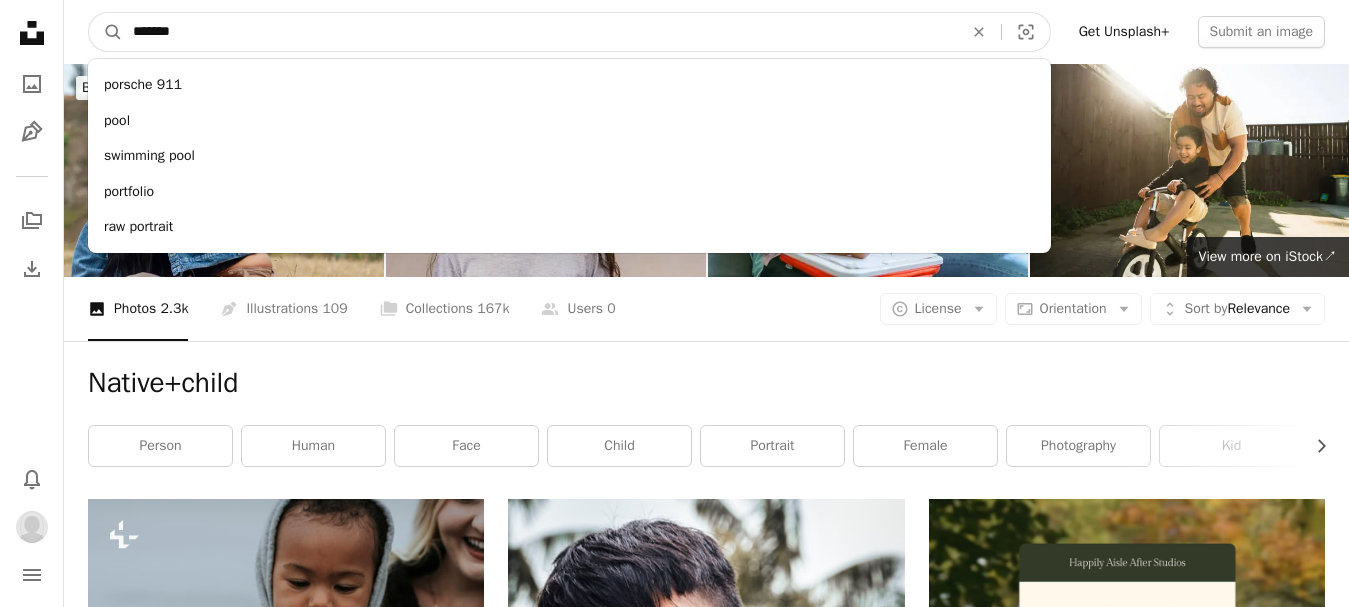 type on "*******" 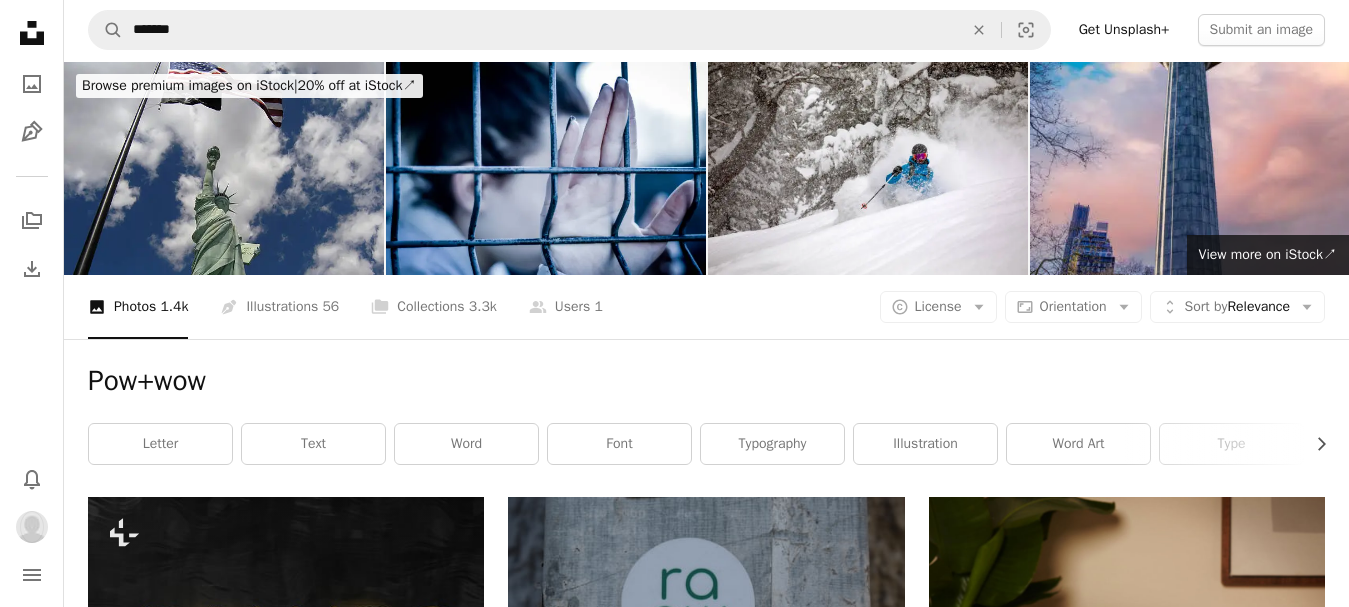scroll, scrollTop: 0, scrollLeft: 0, axis: both 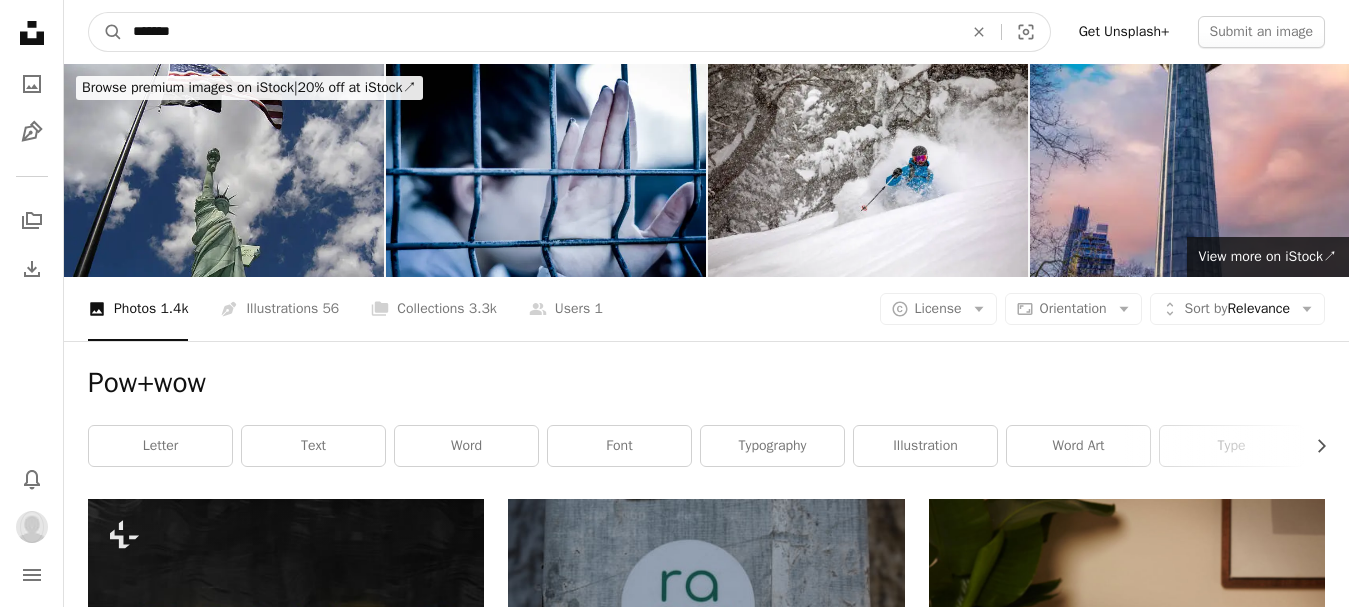 drag, startPoint x: 215, startPoint y: 32, endPoint x: 86, endPoint y: 27, distance: 129.09686 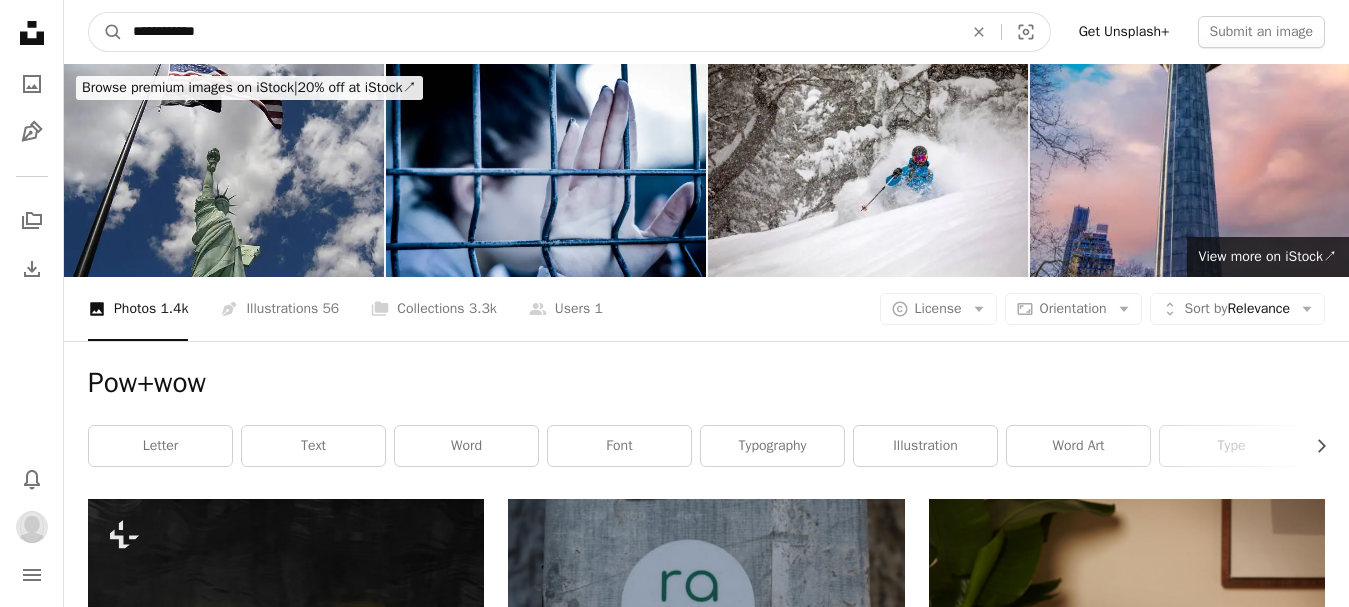 type on "**********" 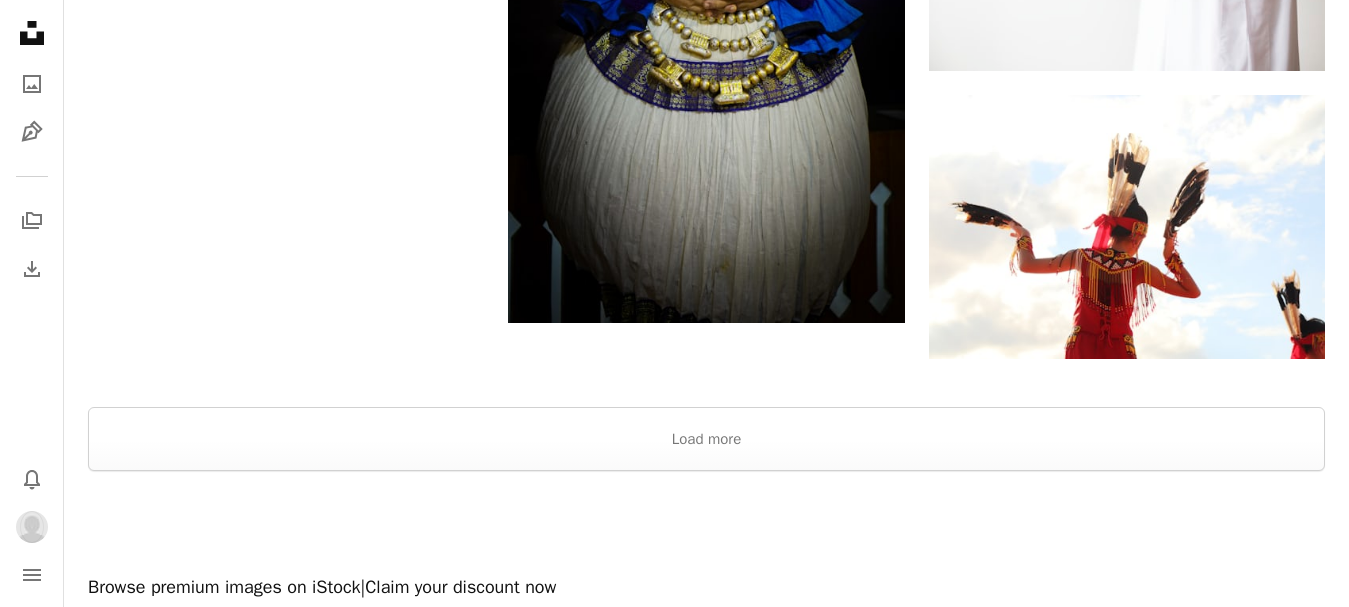 scroll, scrollTop: 3100, scrollLeft: 0, axis: vertical 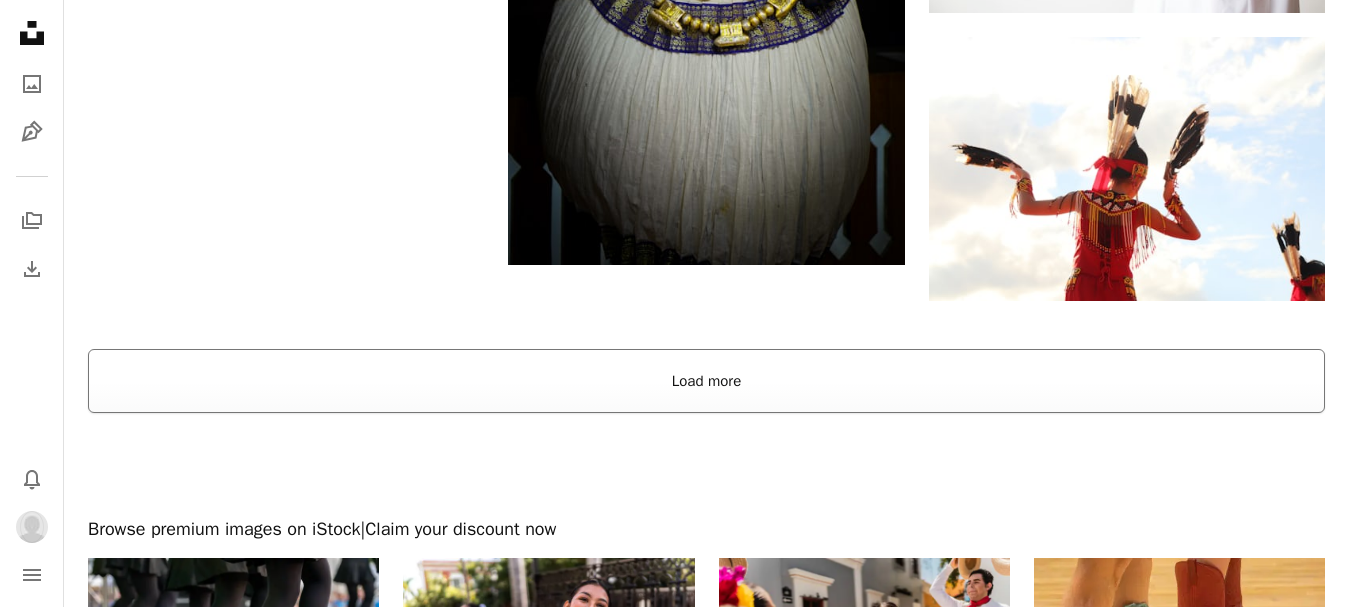 click on "Load more" at bounding box center (706, 381) 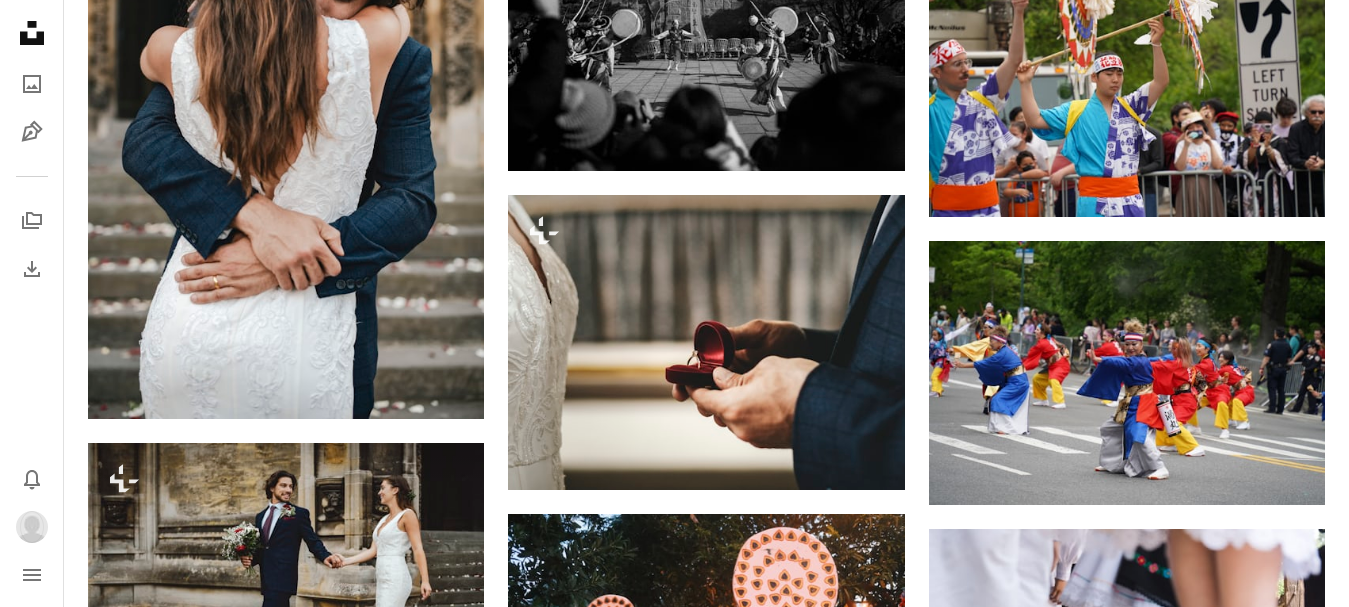 scroll, scrollTop: 6400, scrollLeft: 0, axis: vertical 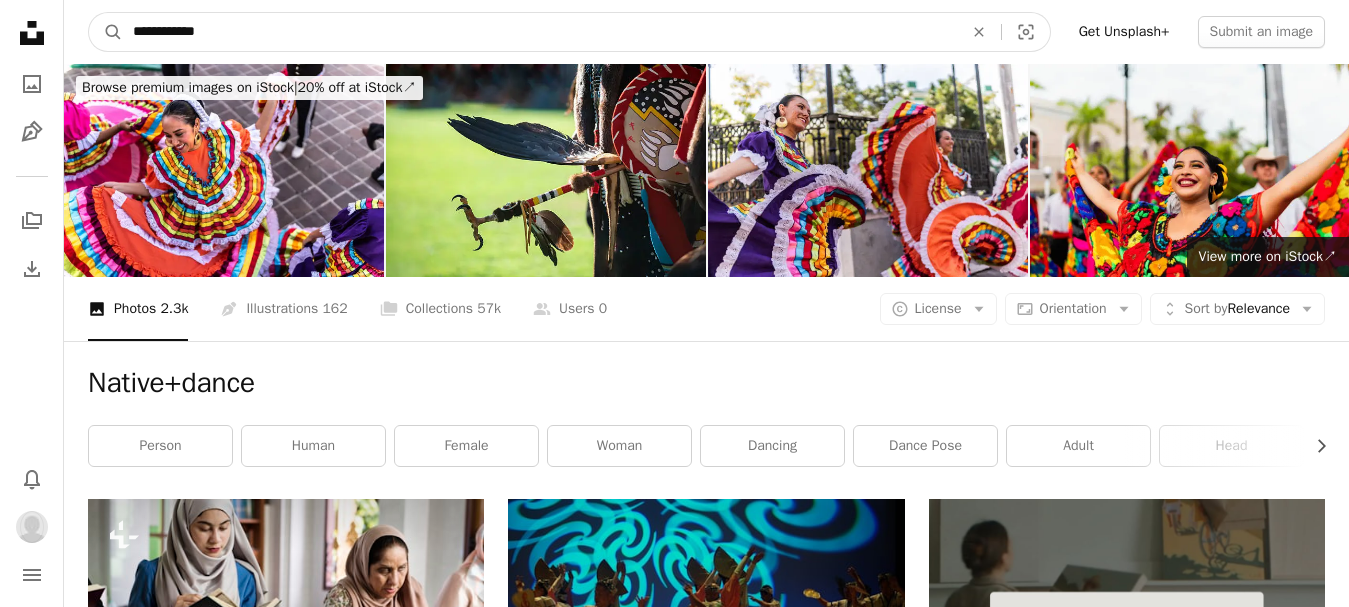 drag, startPoint x: 239, startPoint y: 25, endPoint x: 84, endPoint y: 28, distance: 155.02902 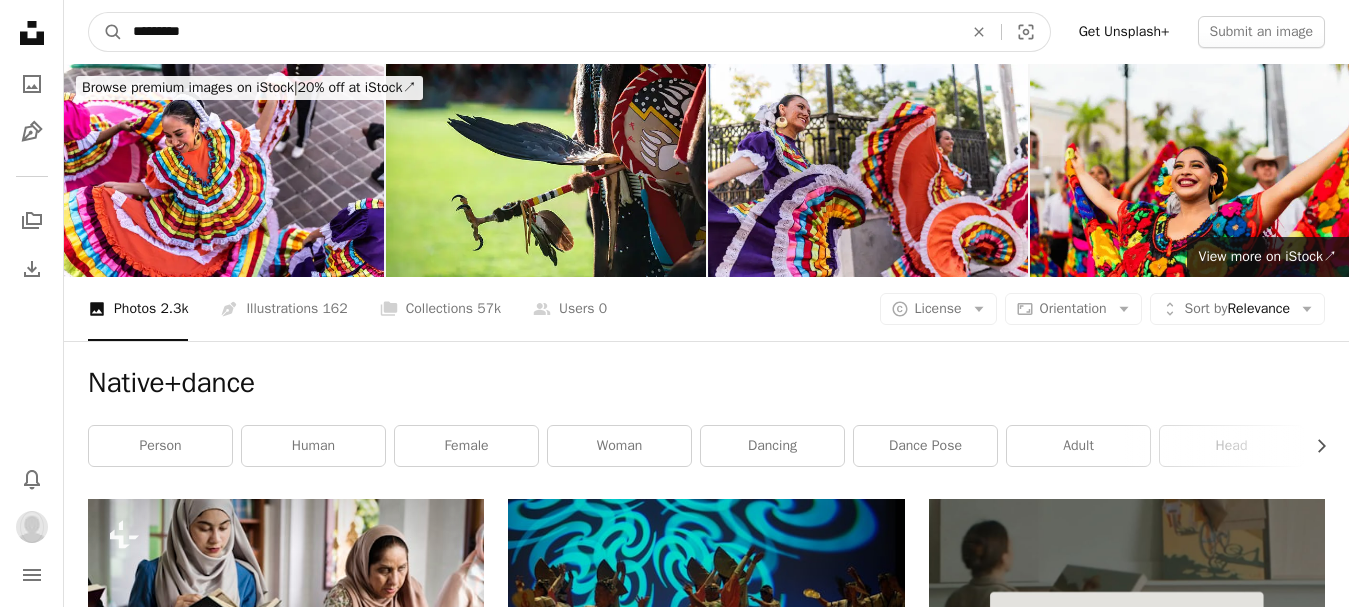 type on "*********" 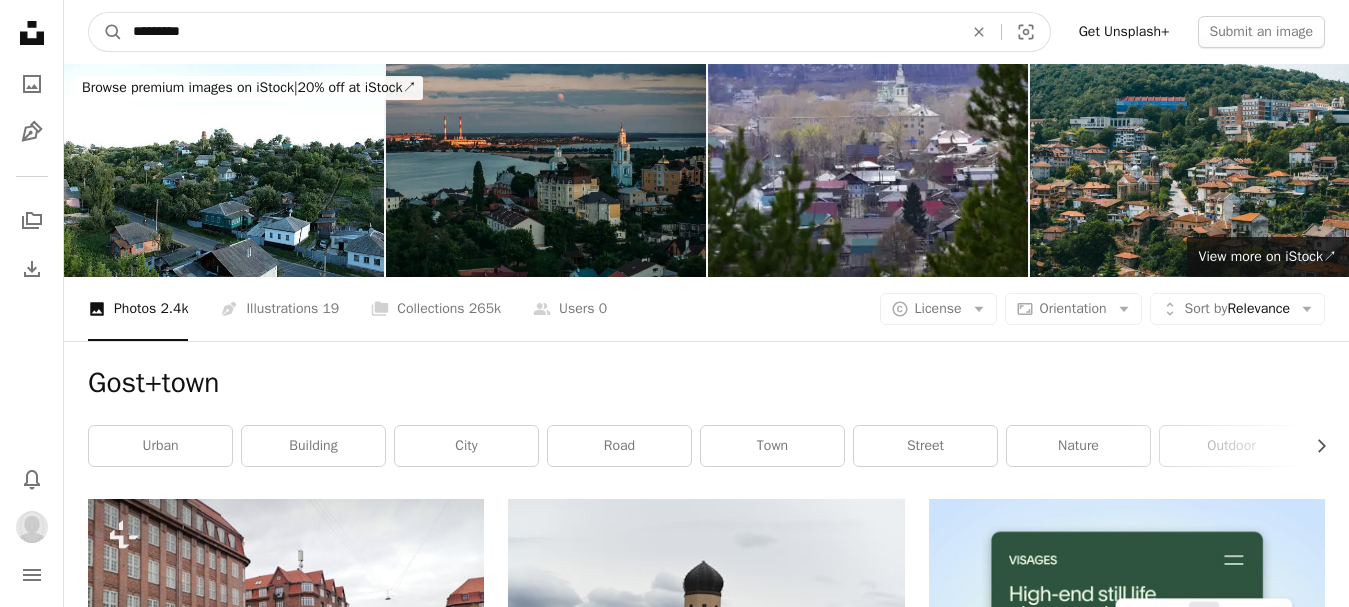 click on "*********" at bounding box center [540, 32] 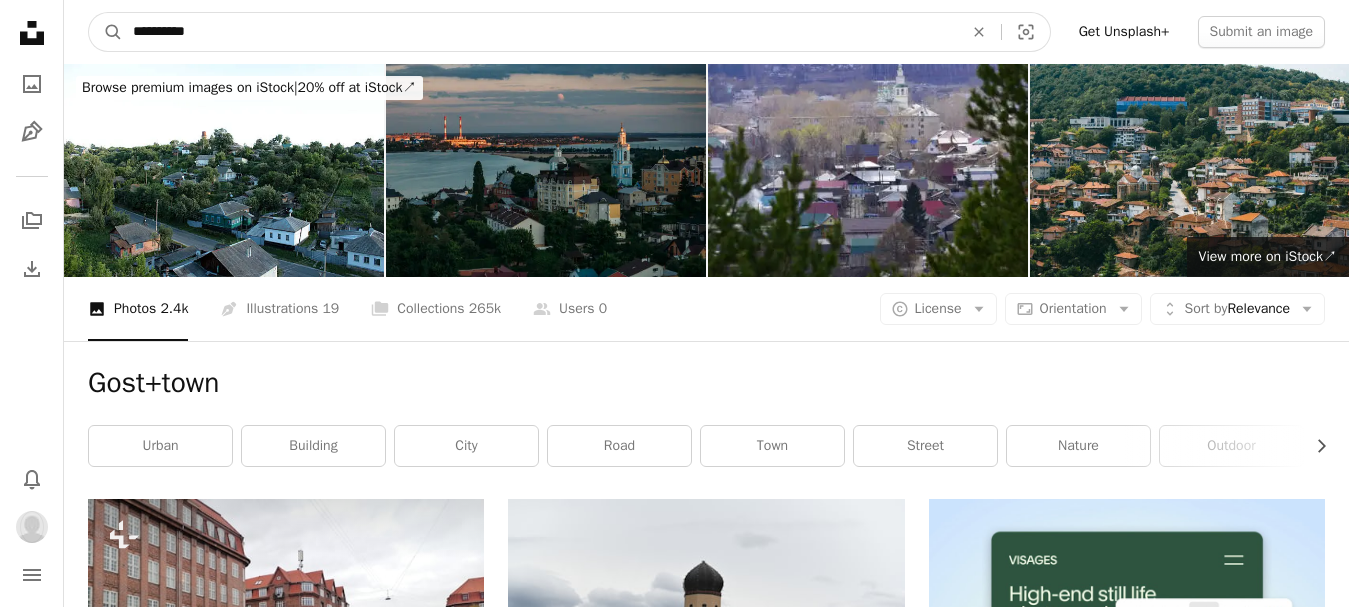 type on "**********" 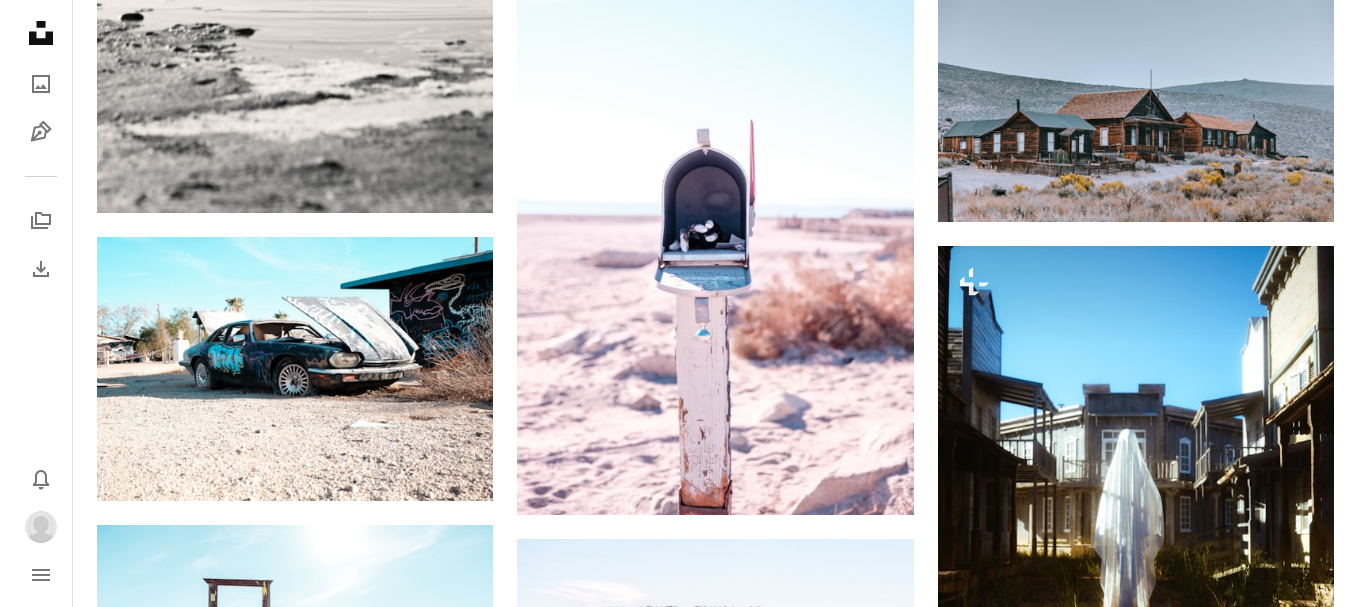 scroll, scrollTop: 1600, scrollLeft: 0, axis: vertical 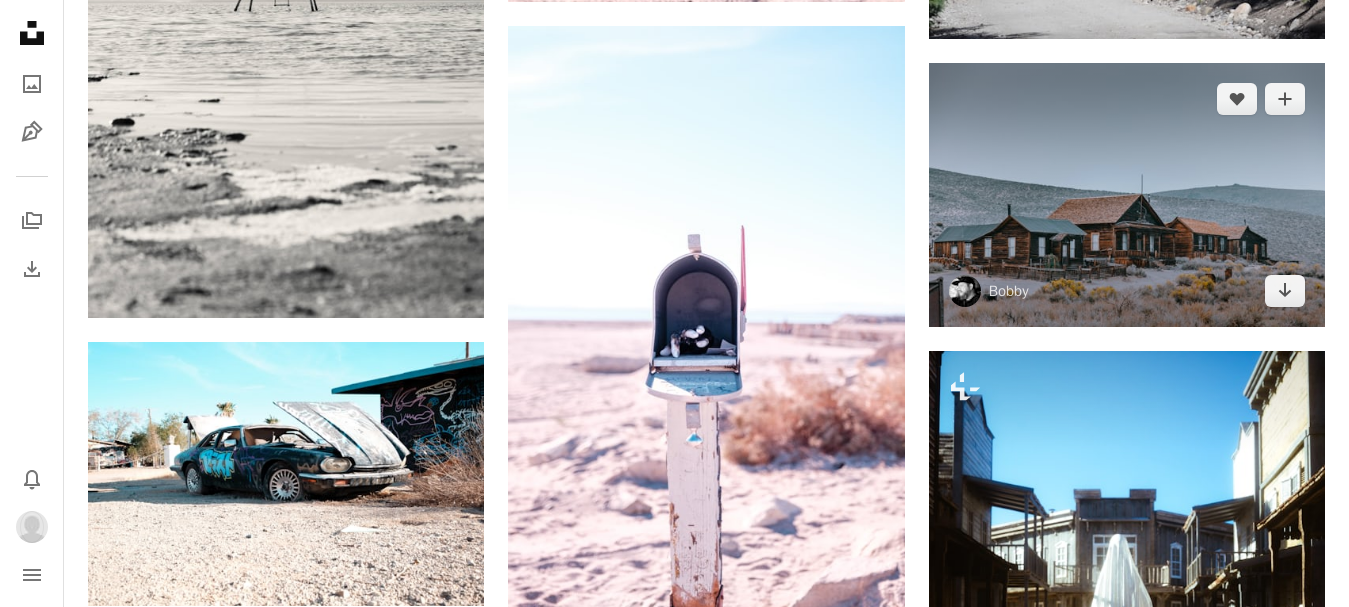 click at bounding box center (1127, 195) 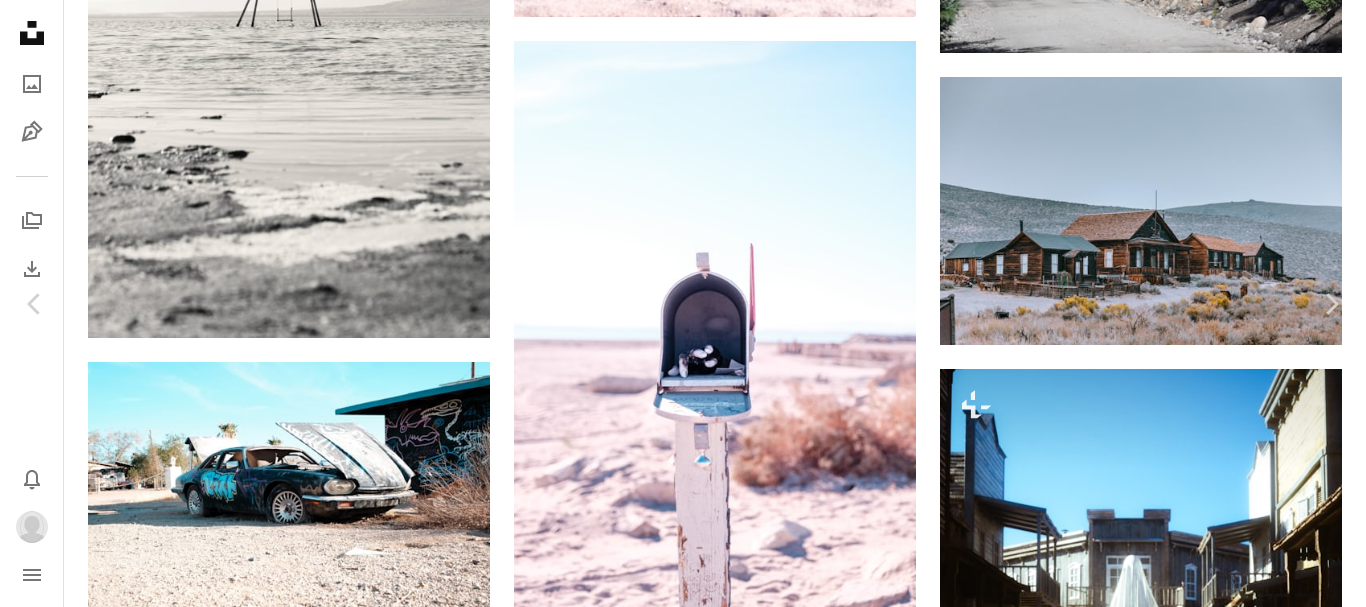 scroll, scrollTop: 300, scrollLeft: 0, axis: vertical 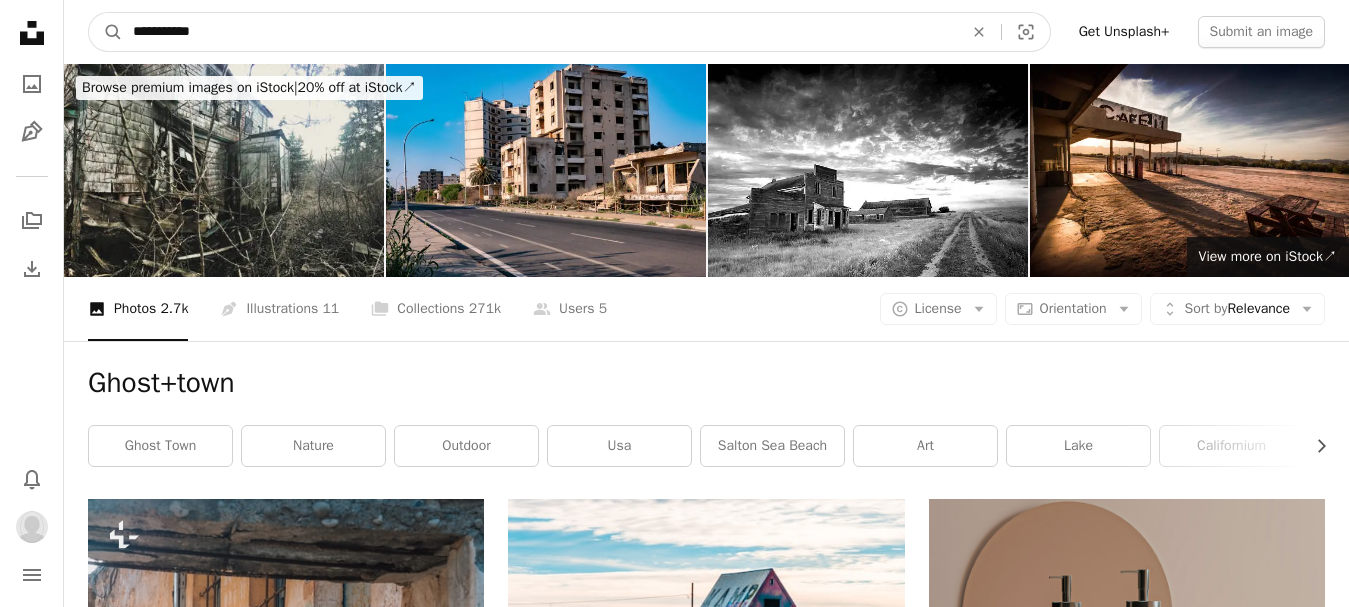 drag, startPoint x: 240, startPoint y: 25, endPoint x: 51, endPoint y: 46, distance: 190.16309 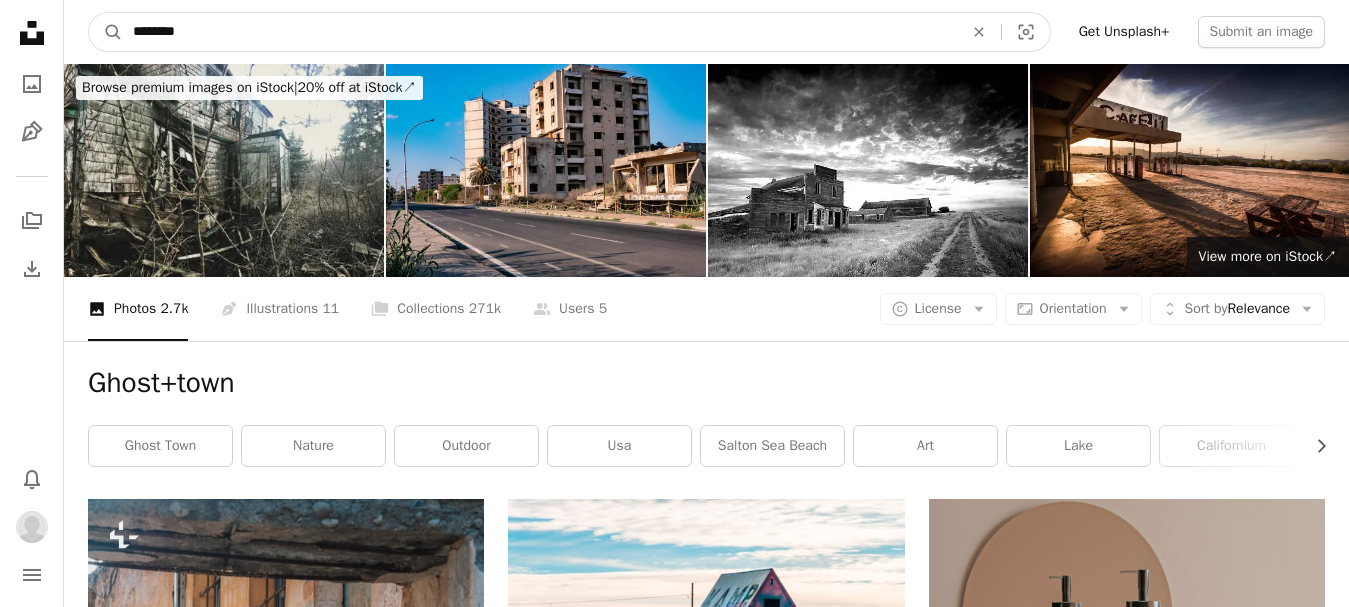 type on "********" 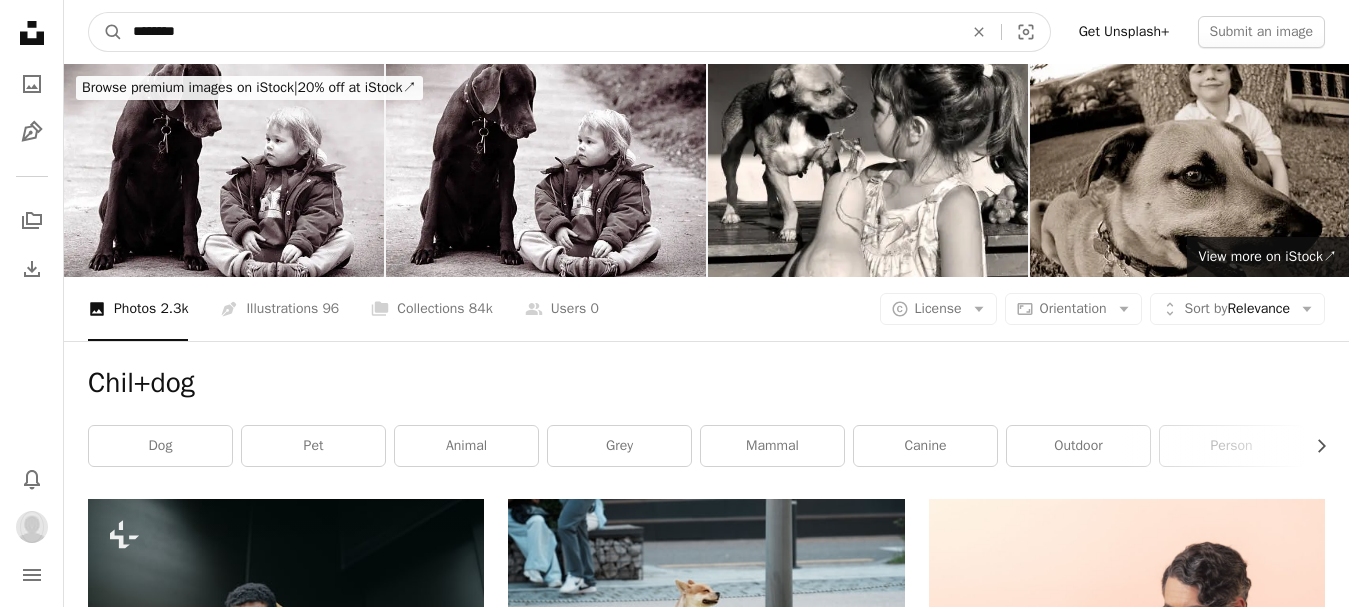 click on "********" at bounding box center (540, 32) 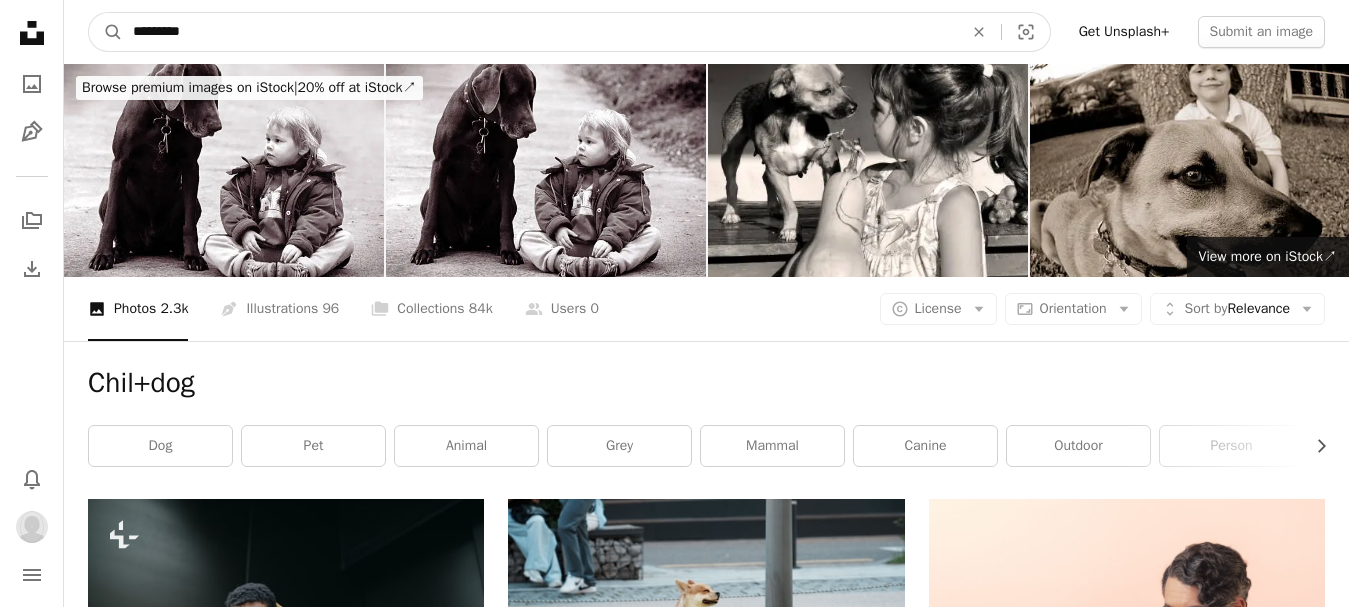 type on "*********" 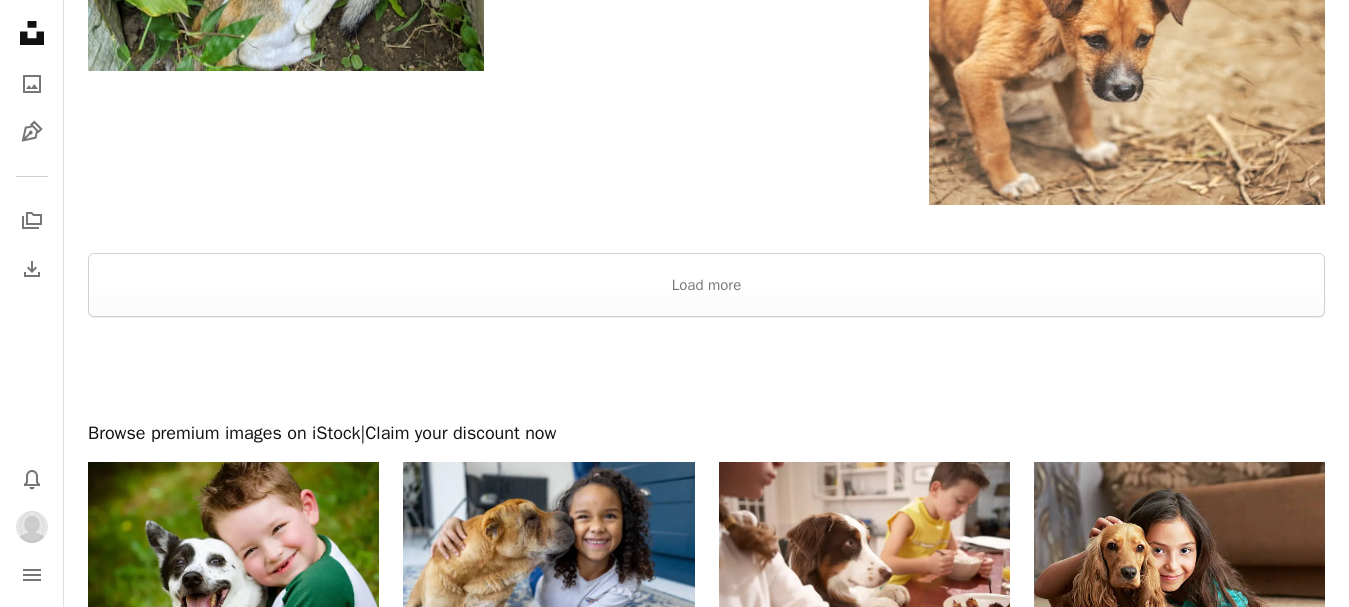 scroll, scrollTop: 3000, scrollLeft: 0, axis: vertical 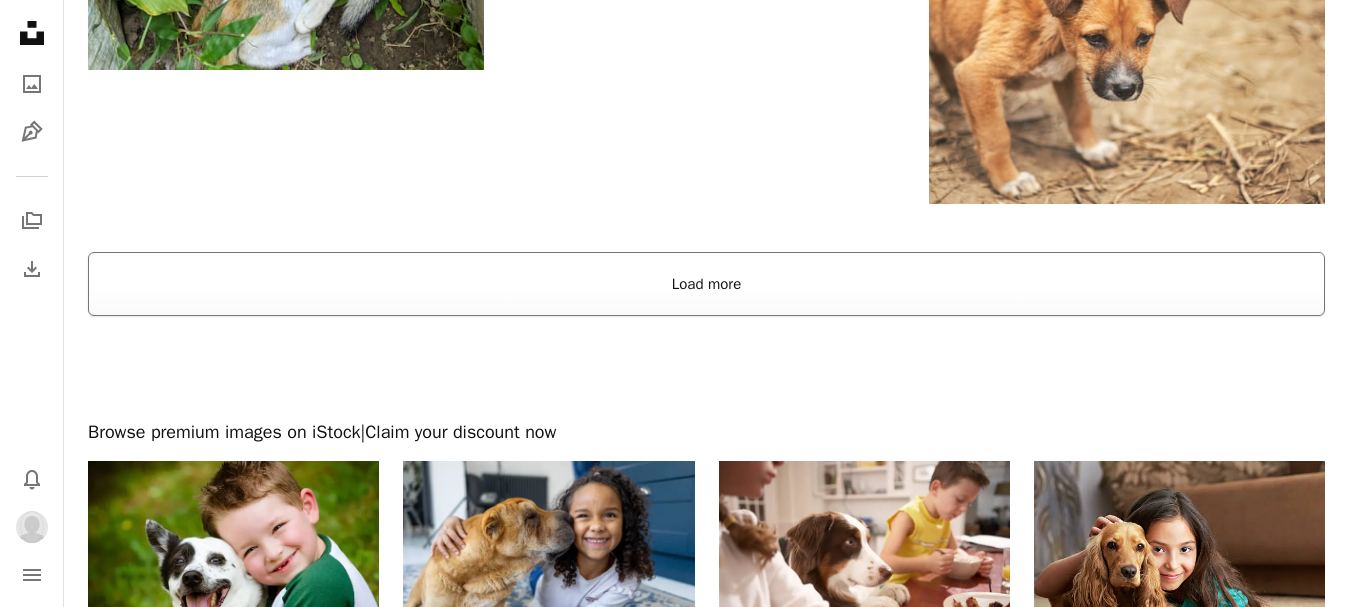 click on "Load more" at bounding box center [706, 284] 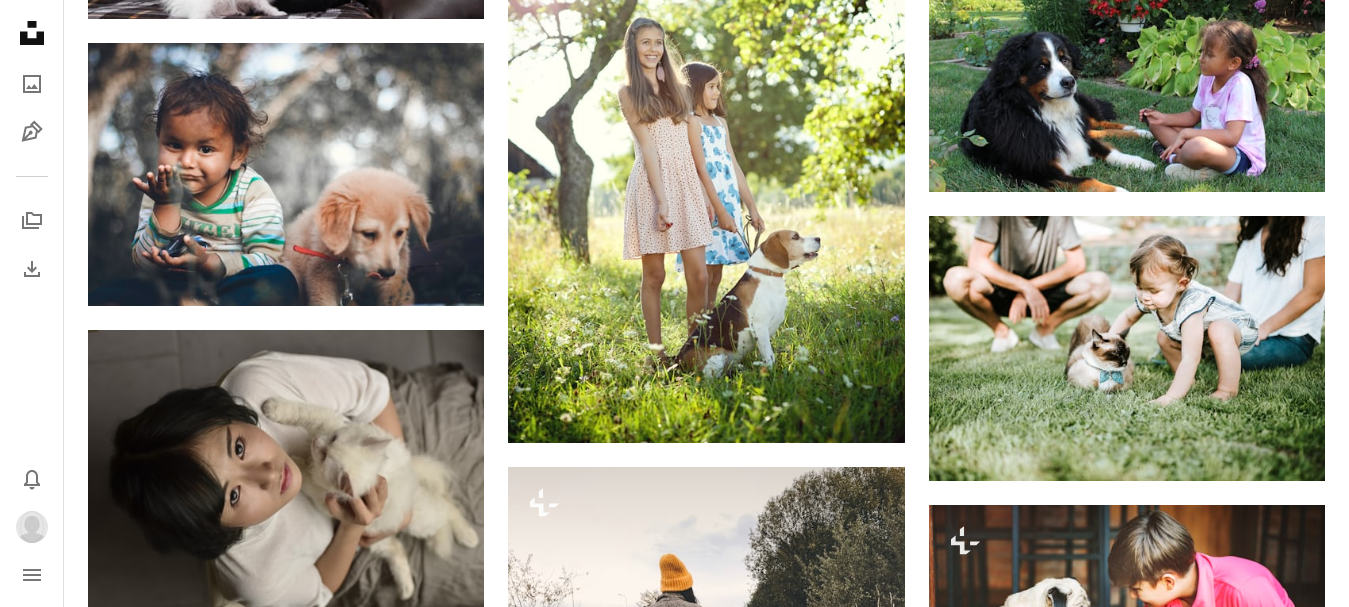 scroll, scrollTop: 21600, scrollLeft: 0, axis: vertical 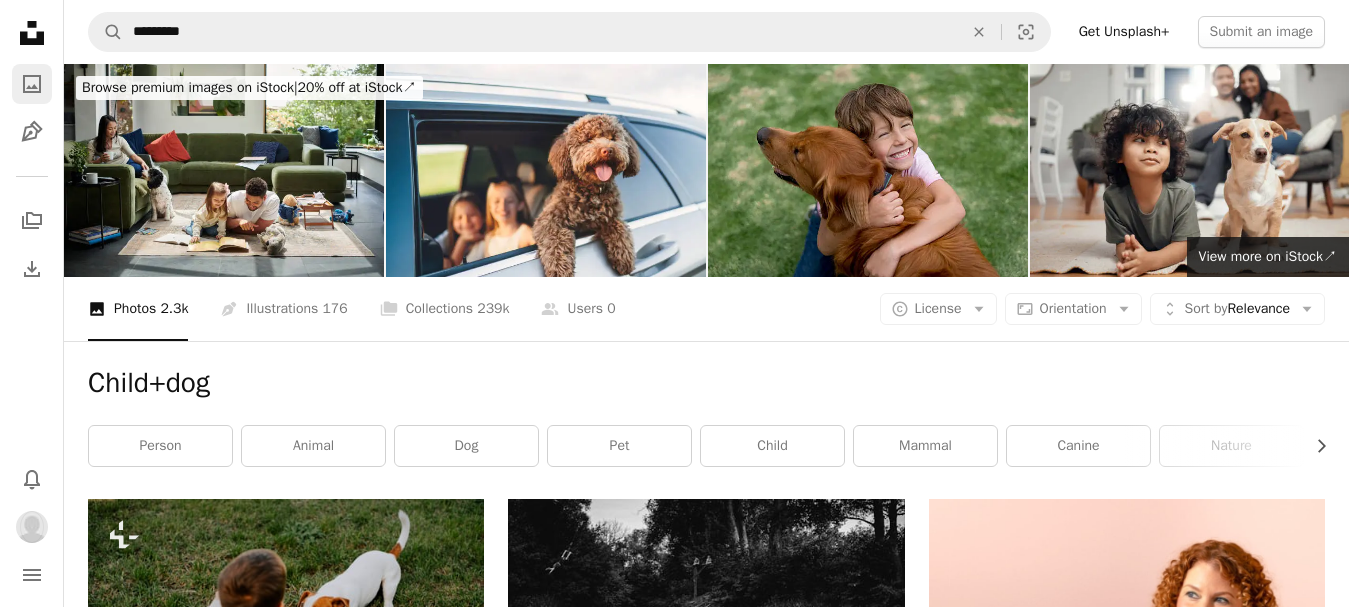 click 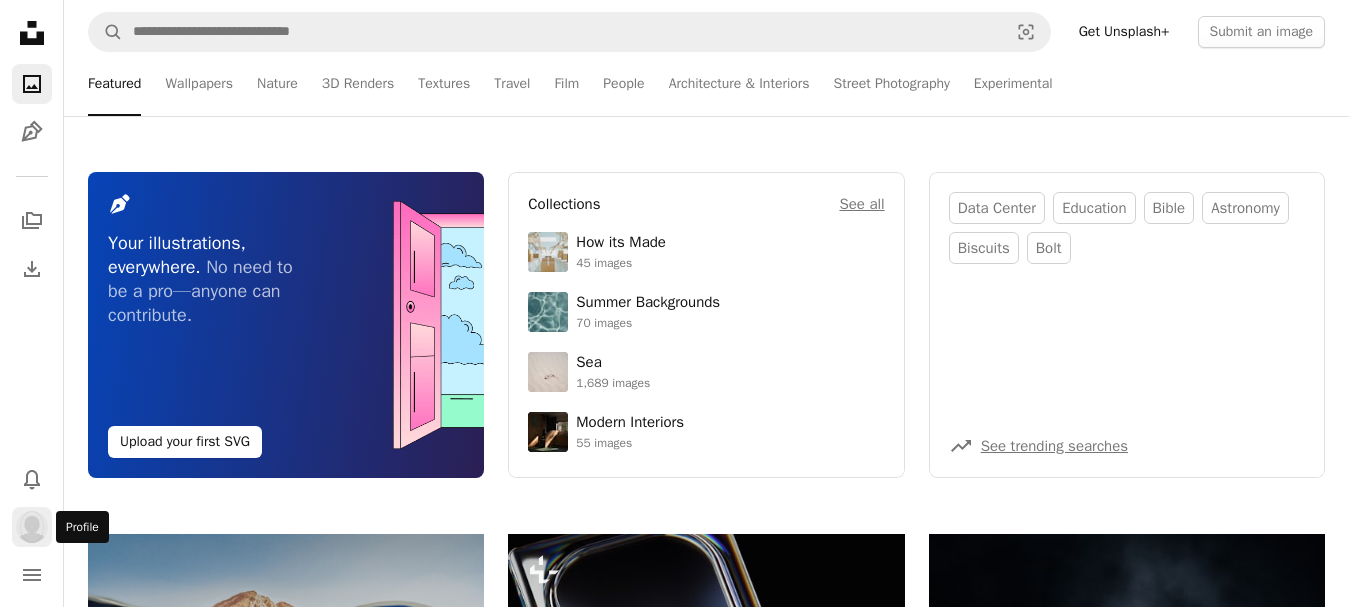click at bounding box center (32, 527) 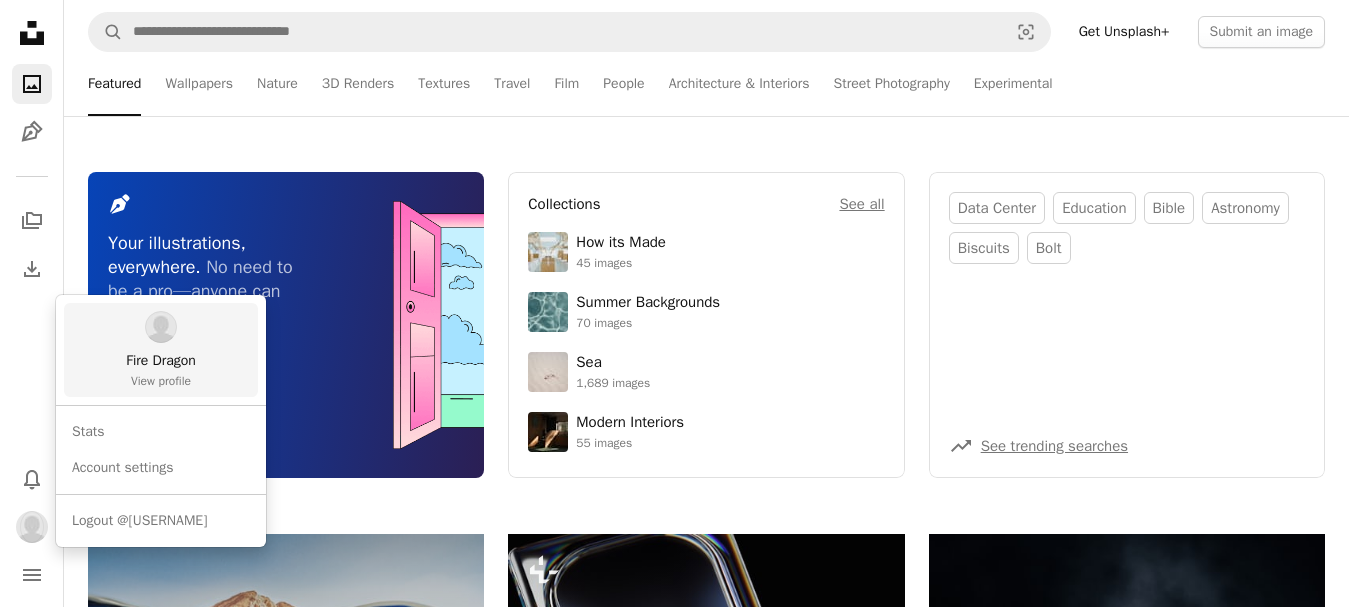click on "View profile" at bounding box center (161, 381) 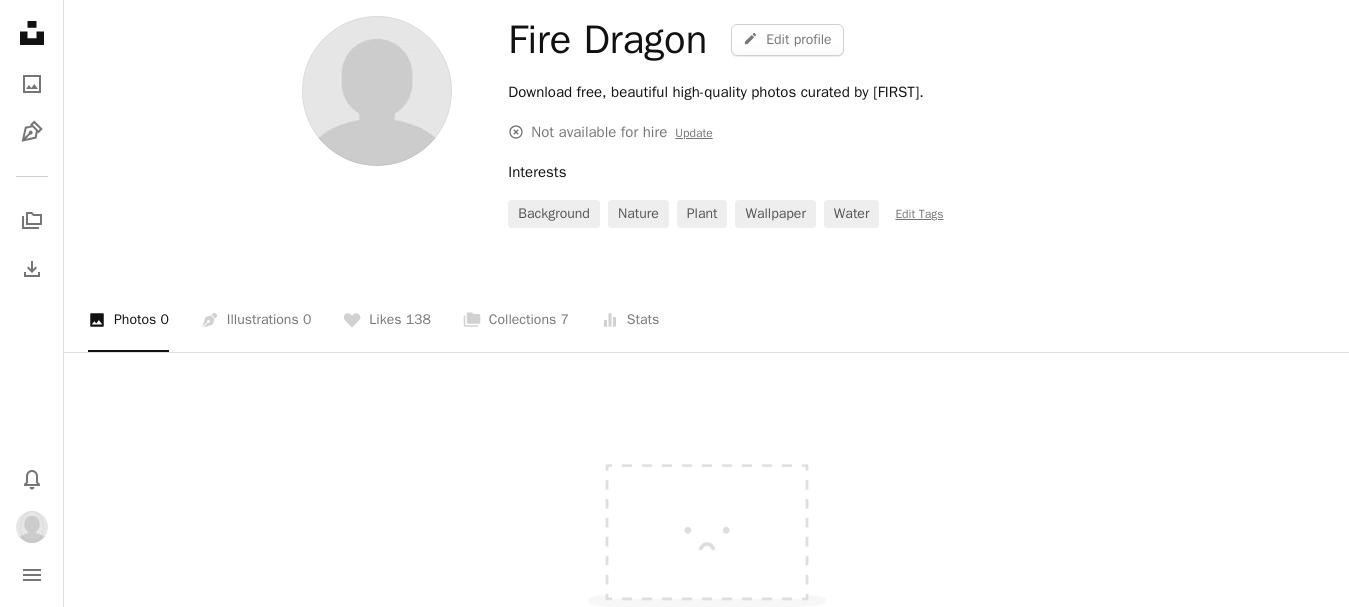 scroll, scrollTop: 100, scrollLeft: 0, axis: vertical 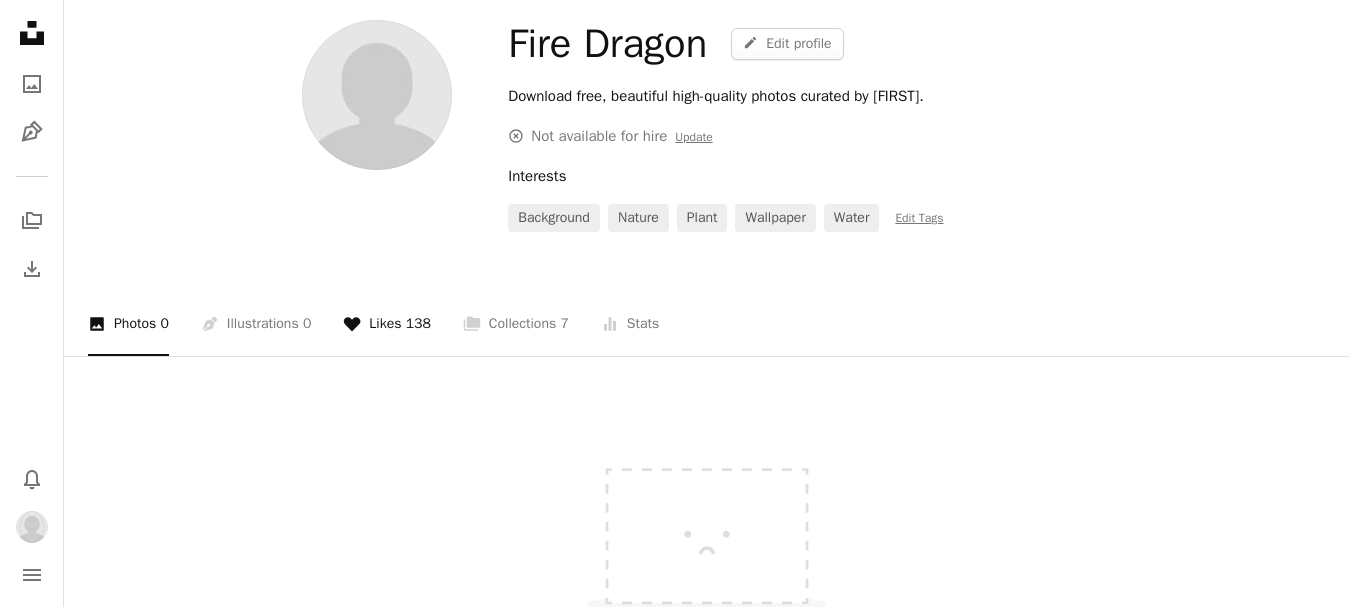 click on "A heart Likes   138" at bounding box center [387, 324] 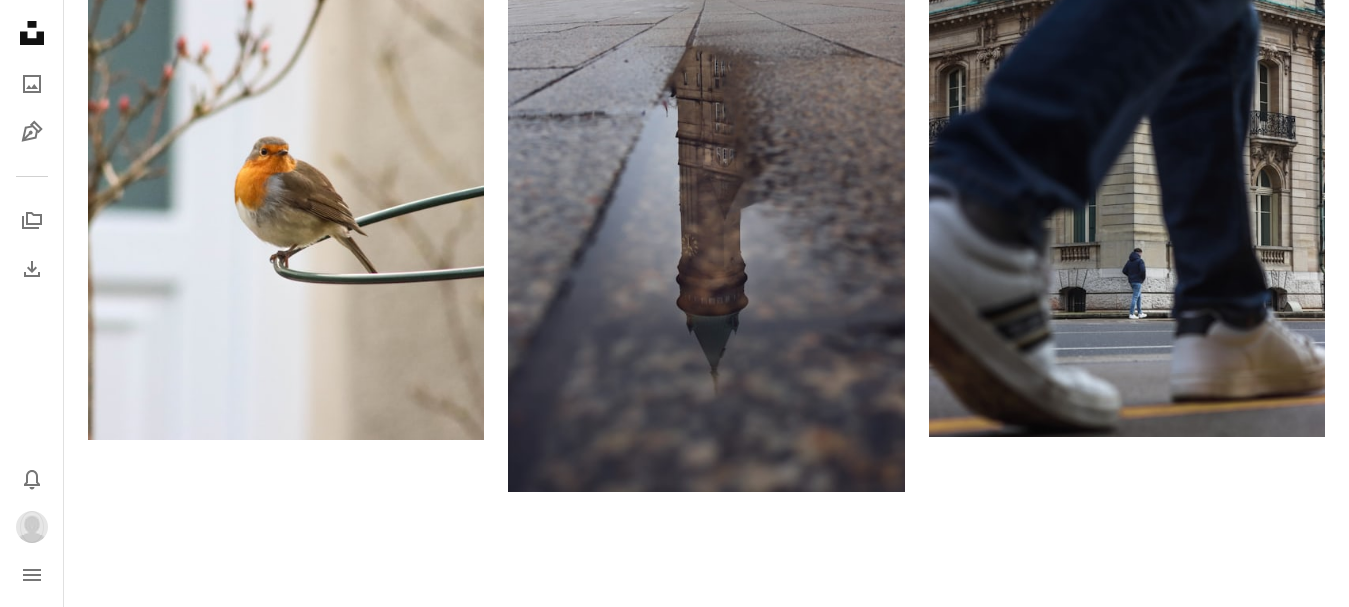 scroll, scrollTop: 18100, scrollLeft: 0, axis: vertical 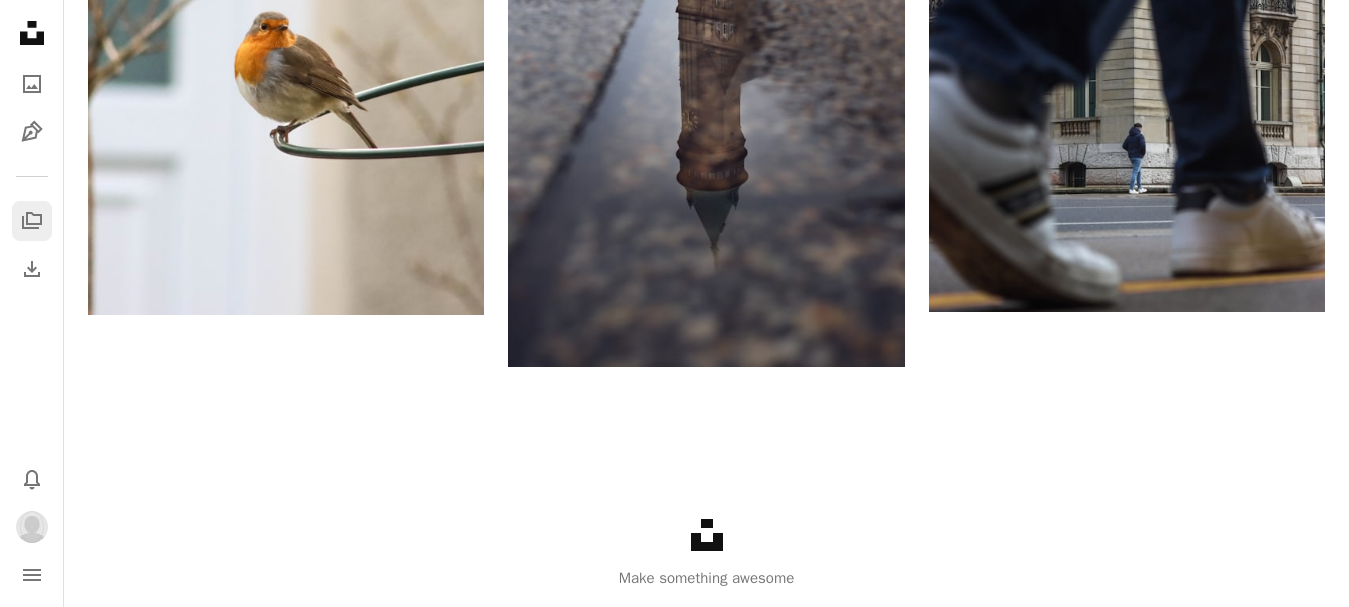 click on "A stack of folders" 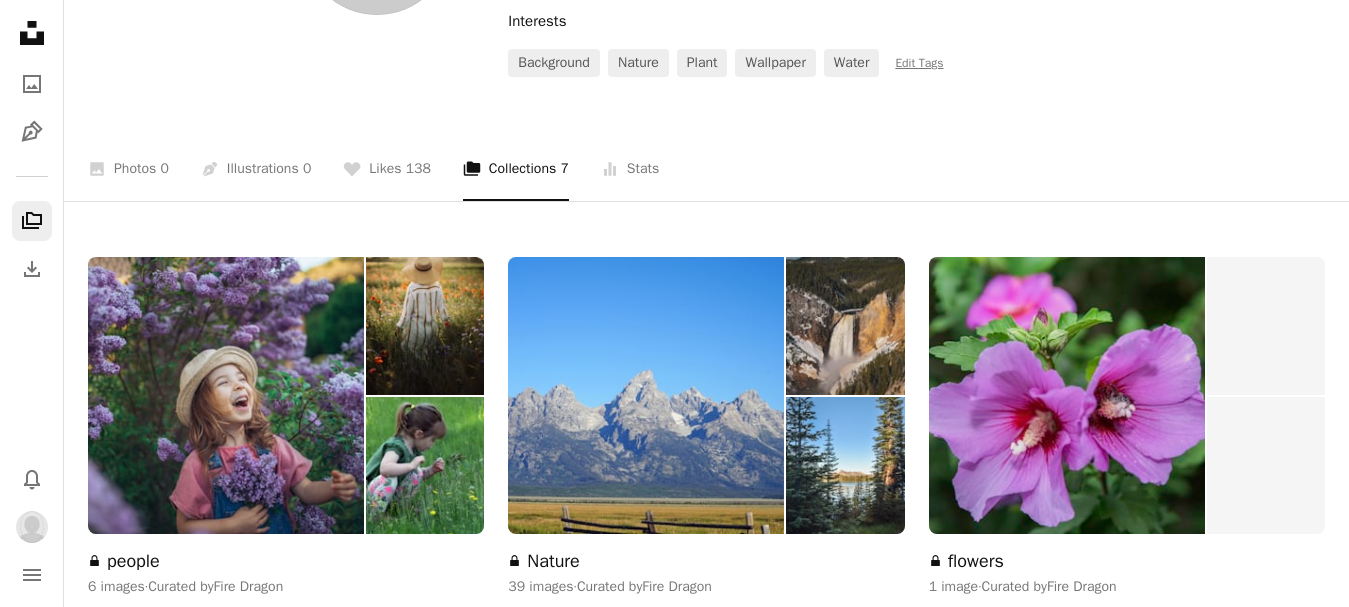 scroll, scrollTop: 256, scrollLeft: 0, axis: vertical 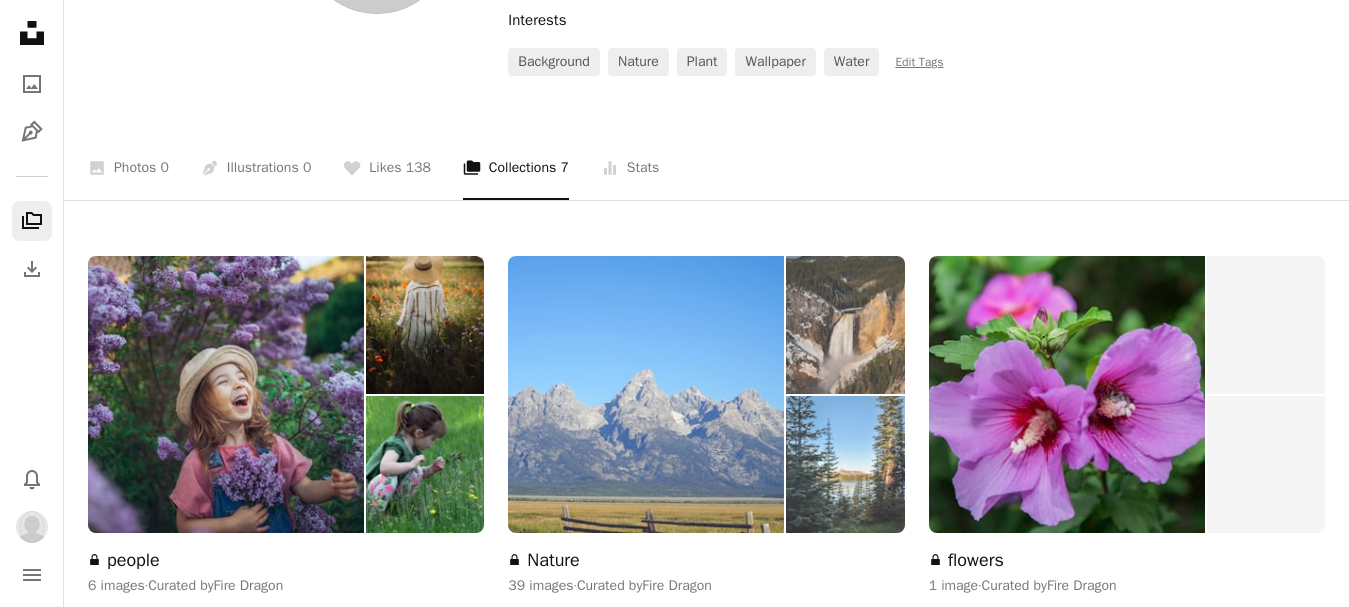 click at bounding box center (646, 394) 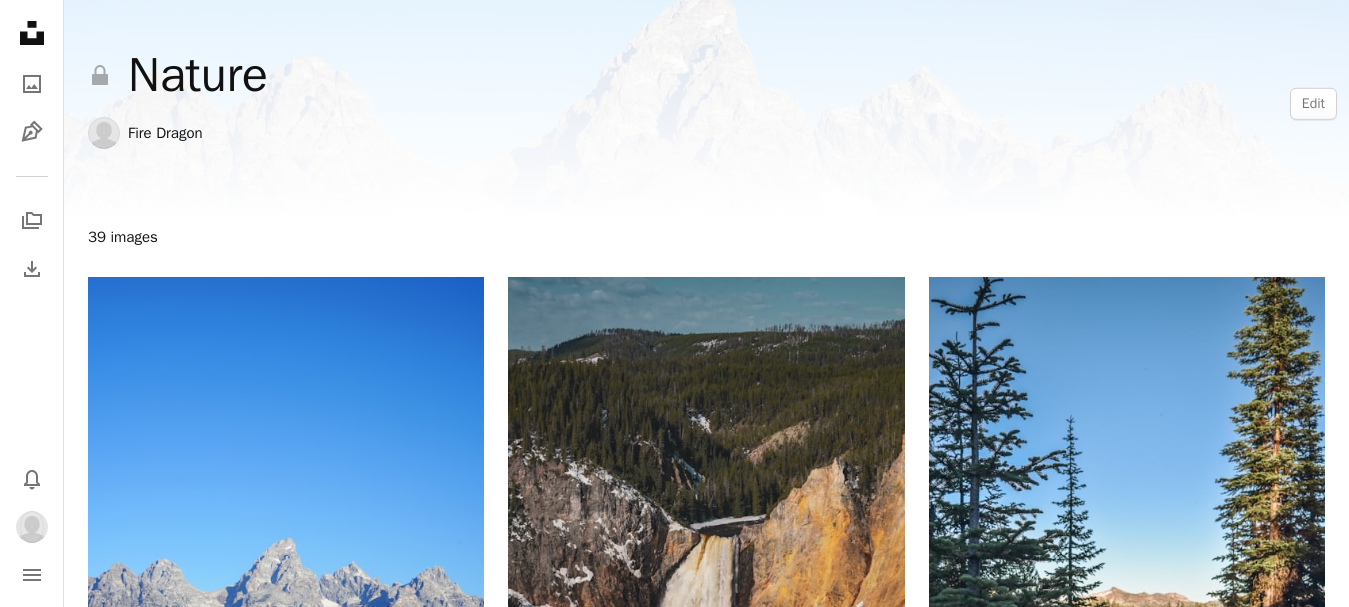 scroll, scrollTop: 0, scrollLeft: 0, axis: both 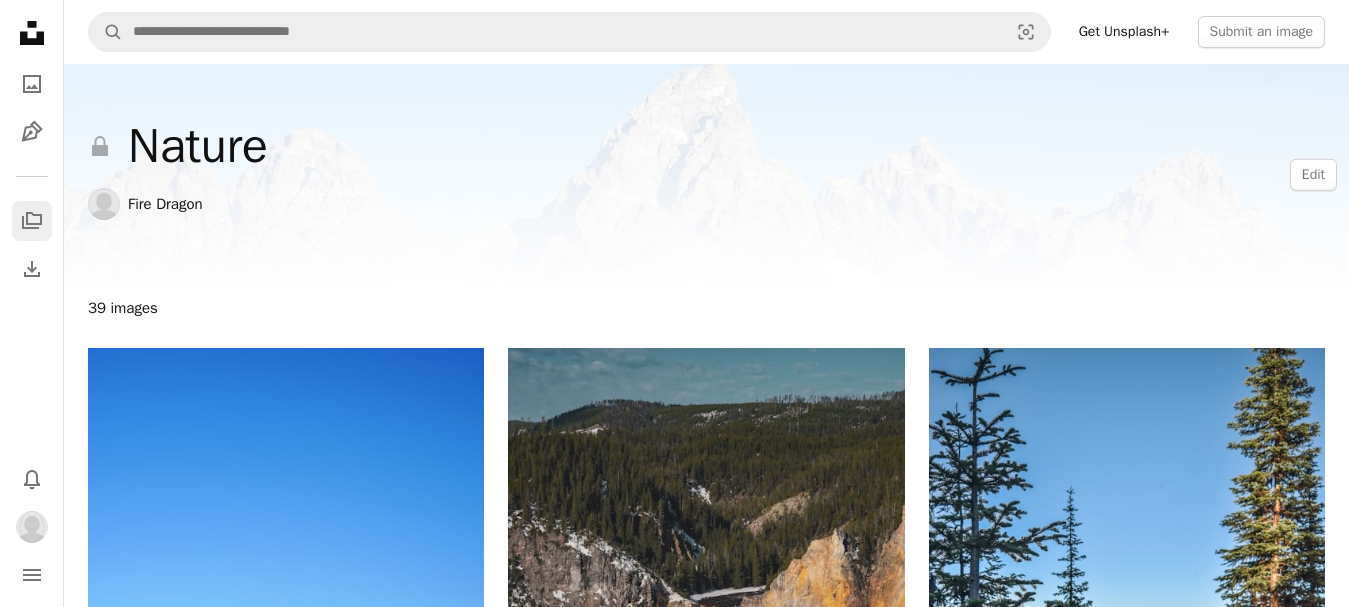 click 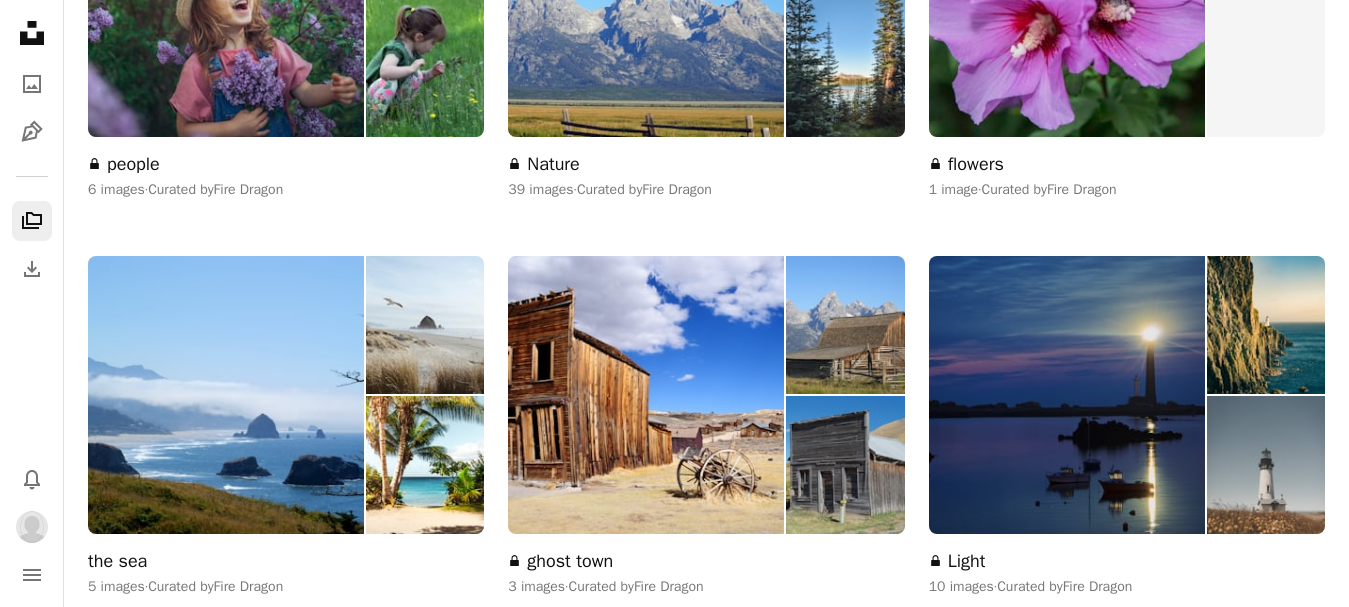 scroll, scrollTop: 700, scrollLeft: 0, axis: vertical 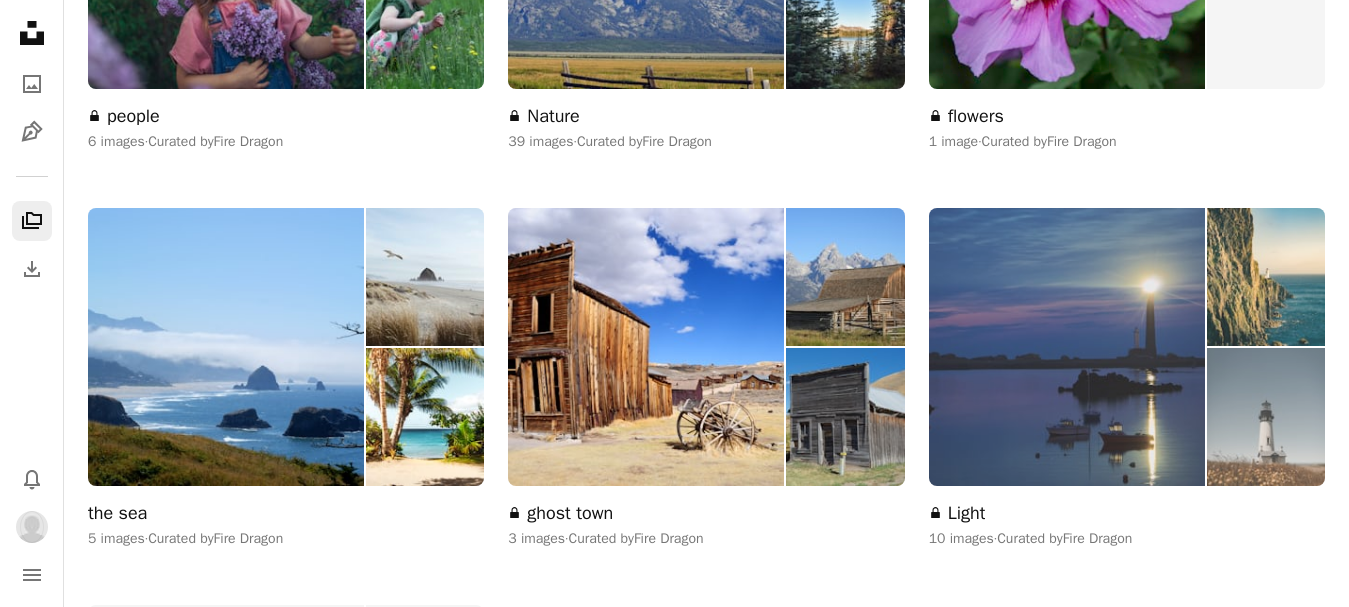 click at bounding box center (1067, 346) 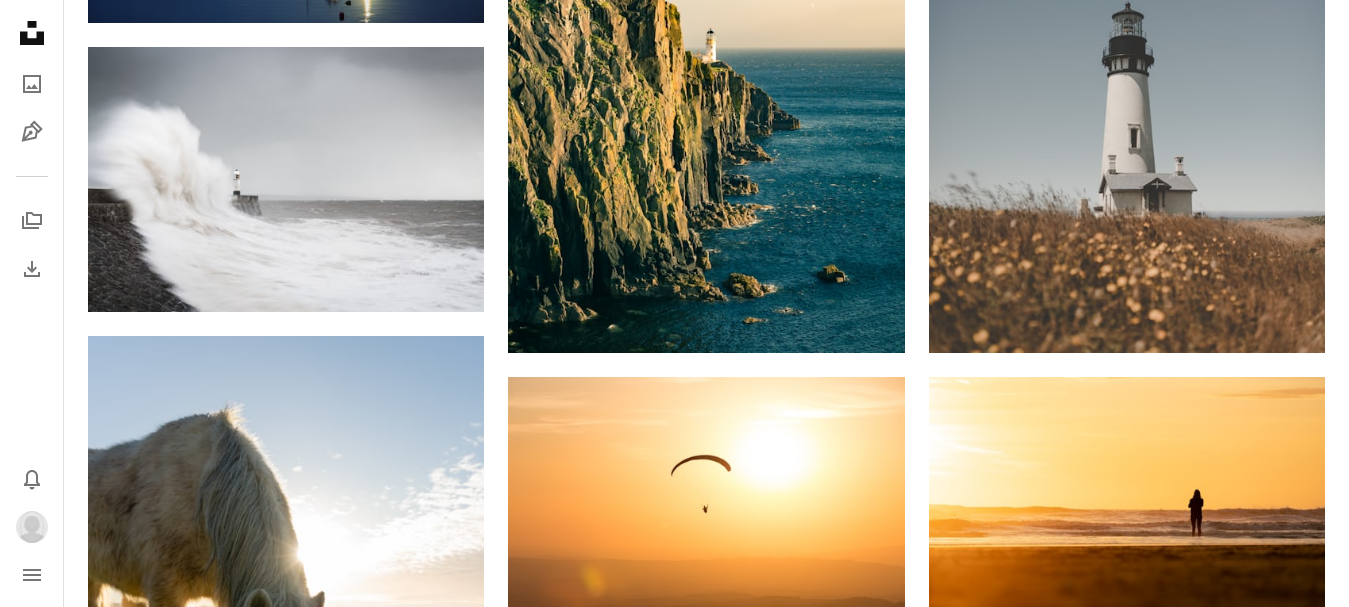 scroll, scrollTop: 0, scrollLeft: 0, axis: both 